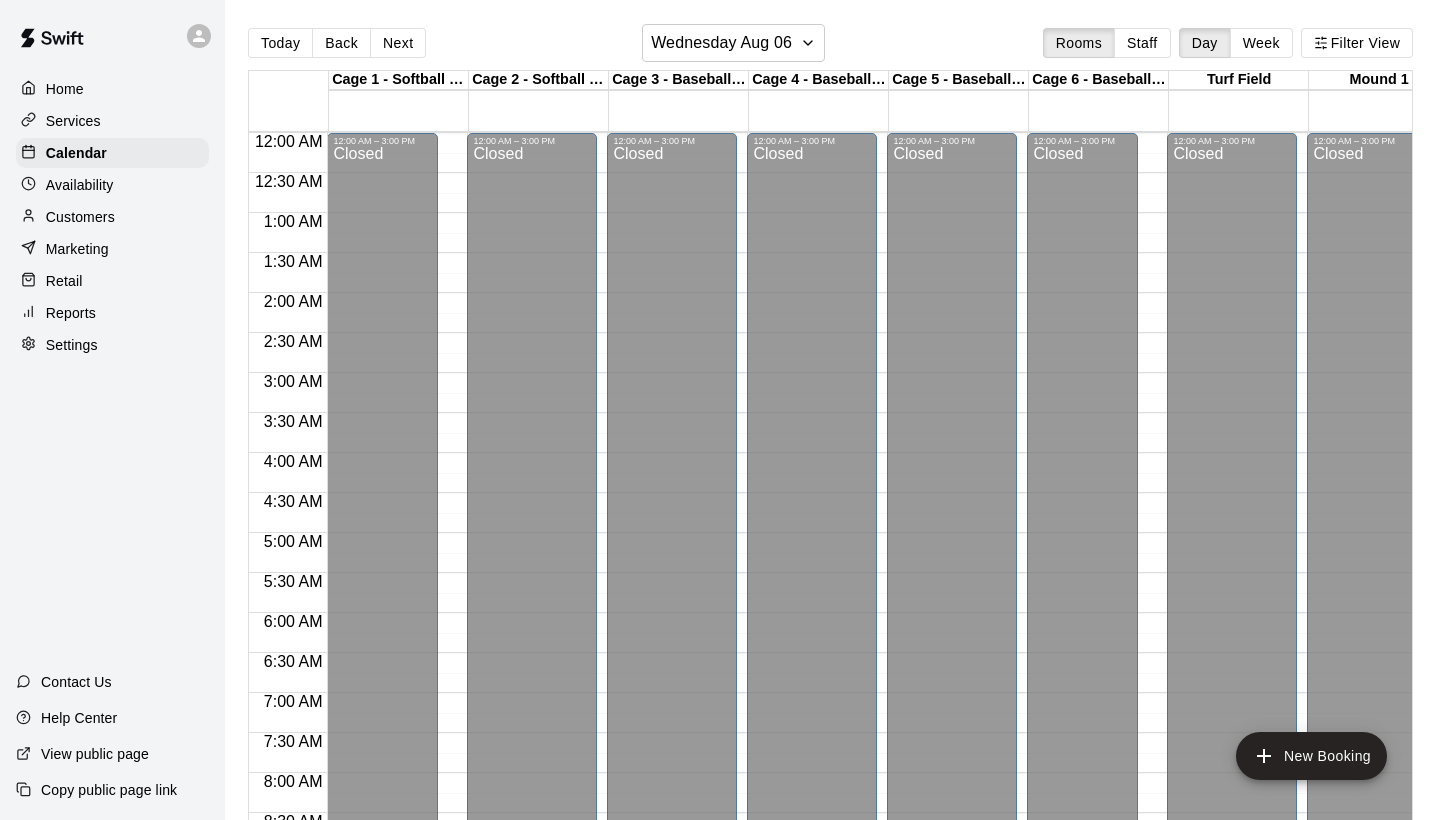 scroll, scrollTop: 0, scrollLeft: 0, axis: both 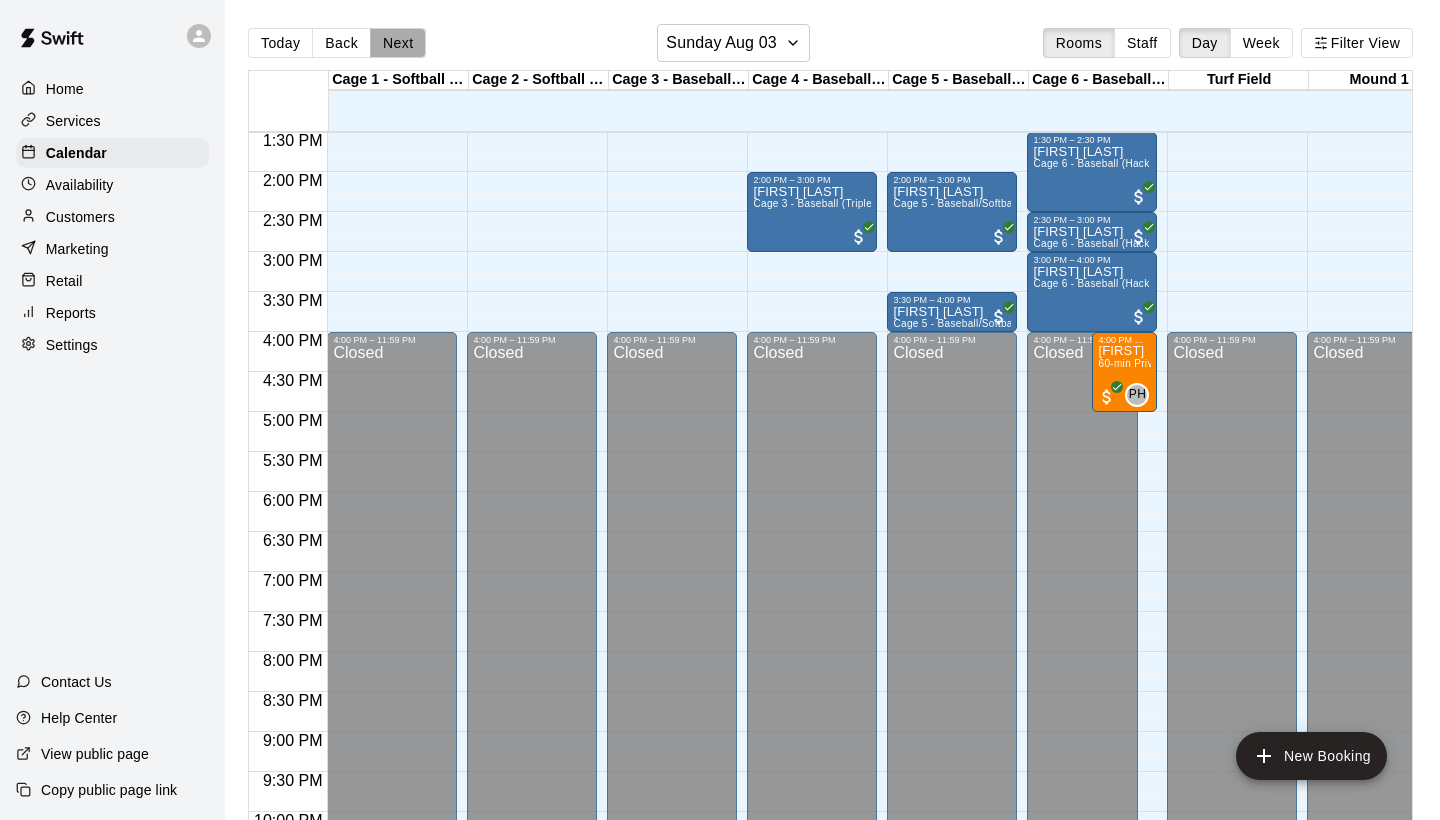 click on "Next" at bounding box center [398, 43] 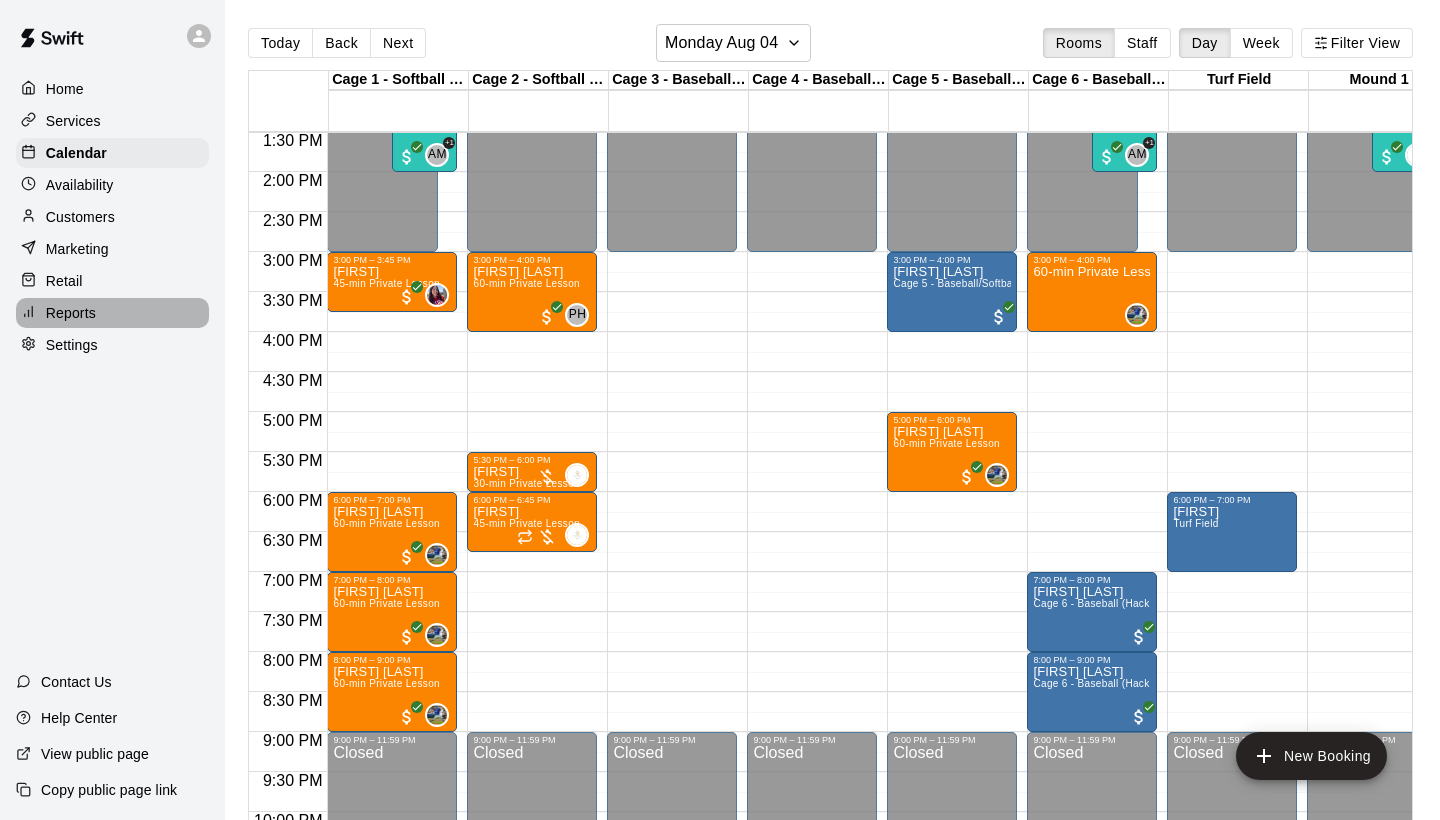 click on "Reports" at bounding box center (112, 313) 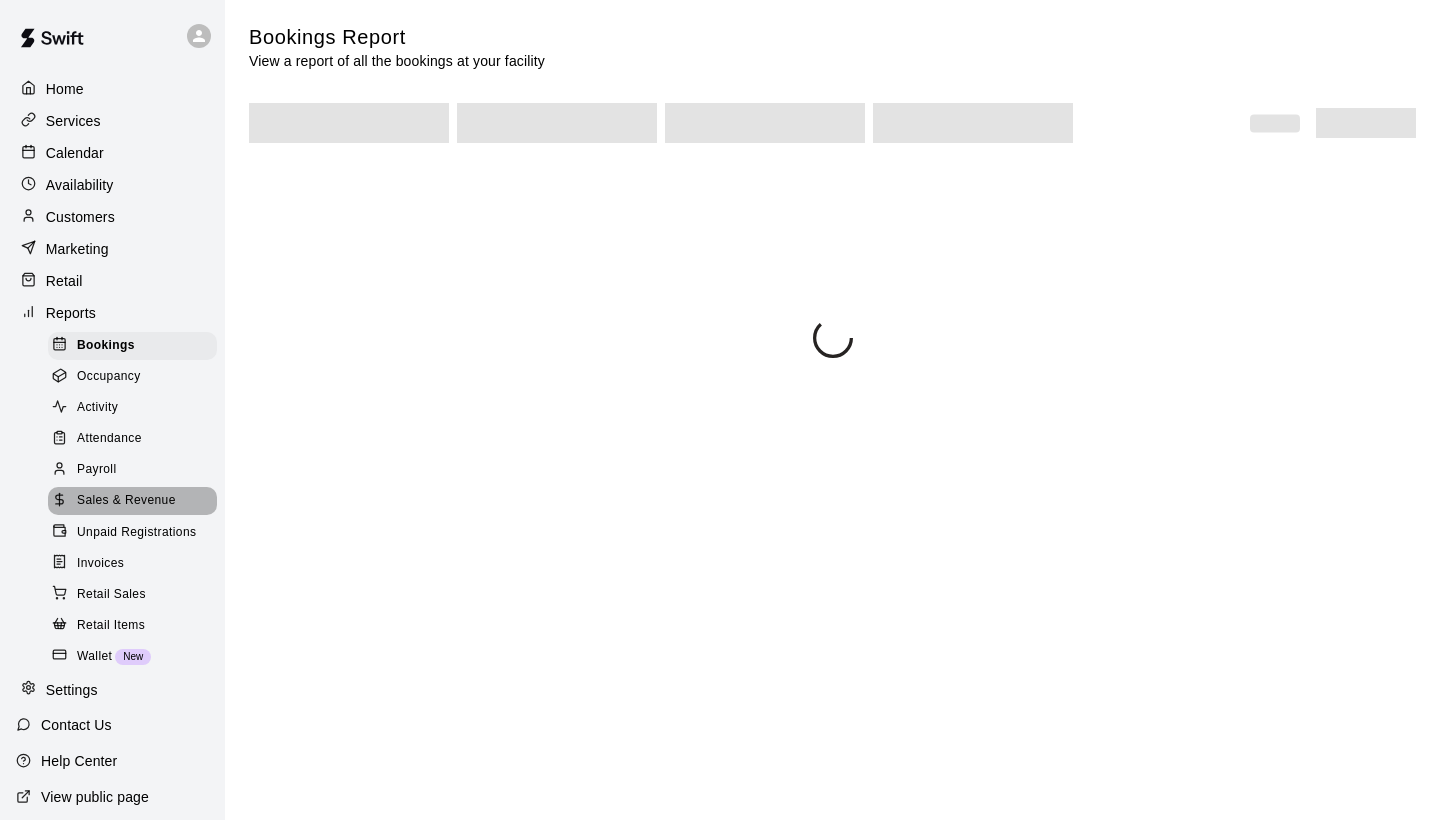 click on "Sales & Revenue" at bounding box center [126, 501] 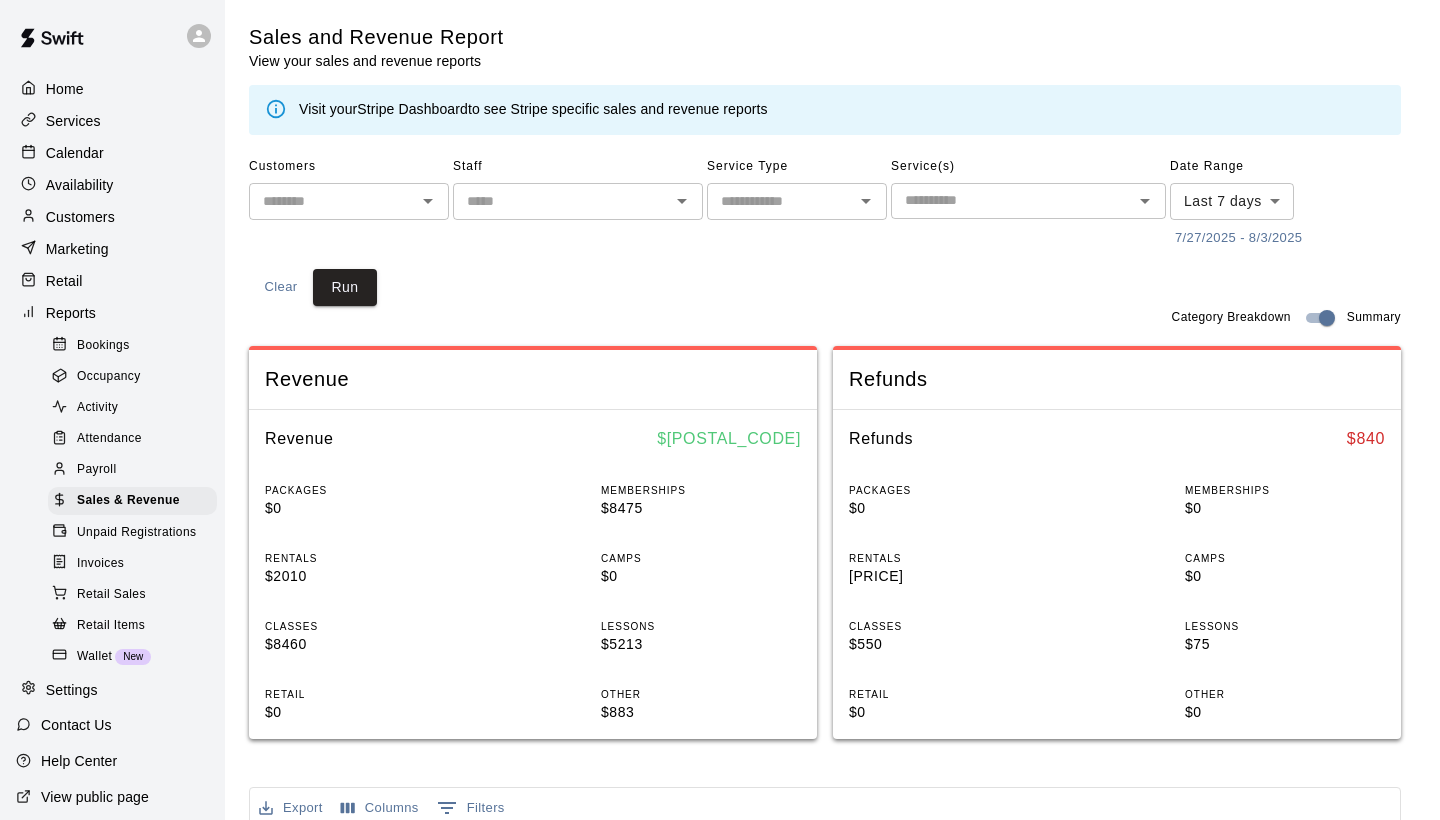 scroll, scrollTop: 27, scrollLeft: 0, axis: vertical 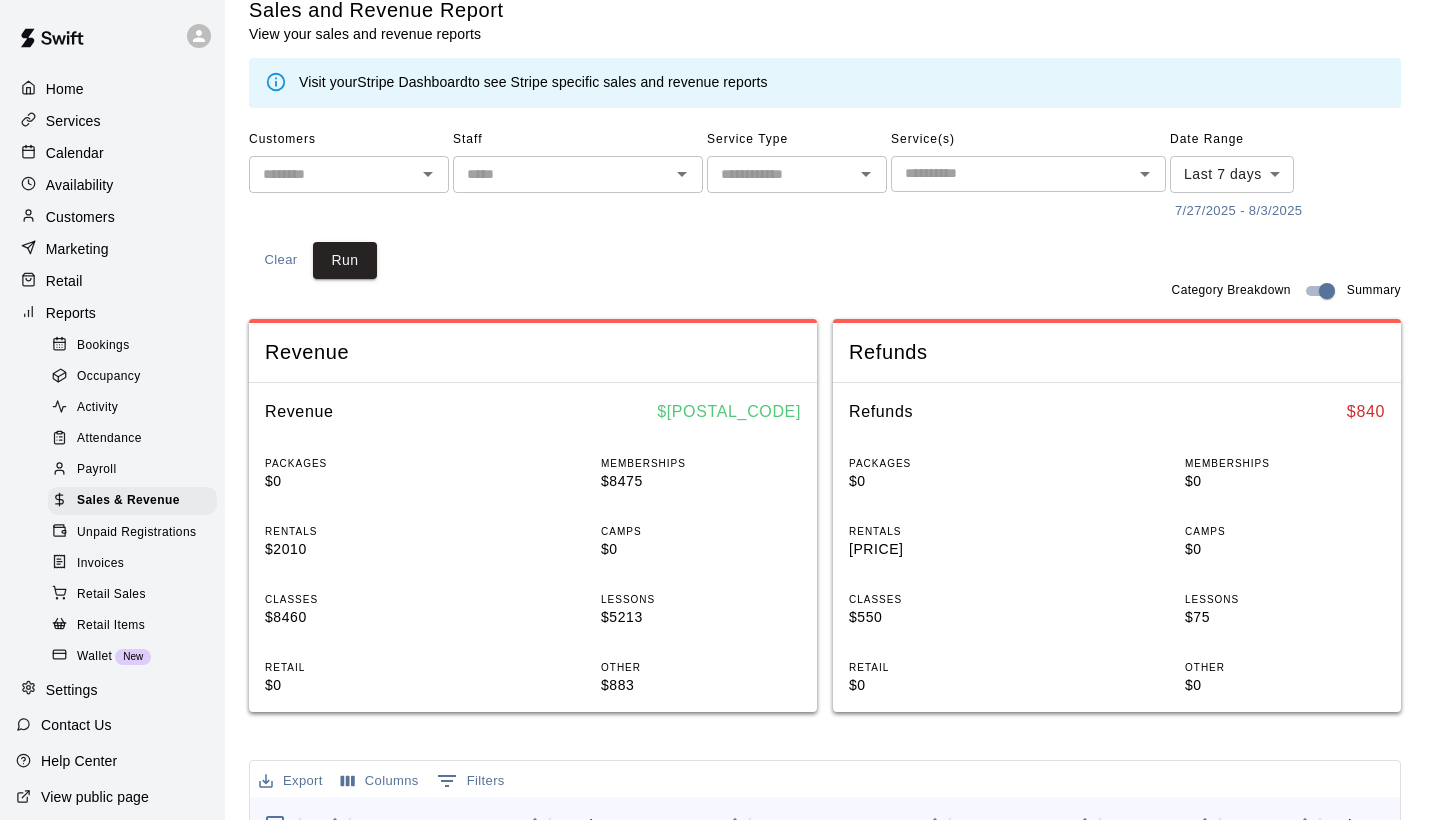 click on "7/27/2025 - 8/3/2025" at bounding box center [1238, 211] 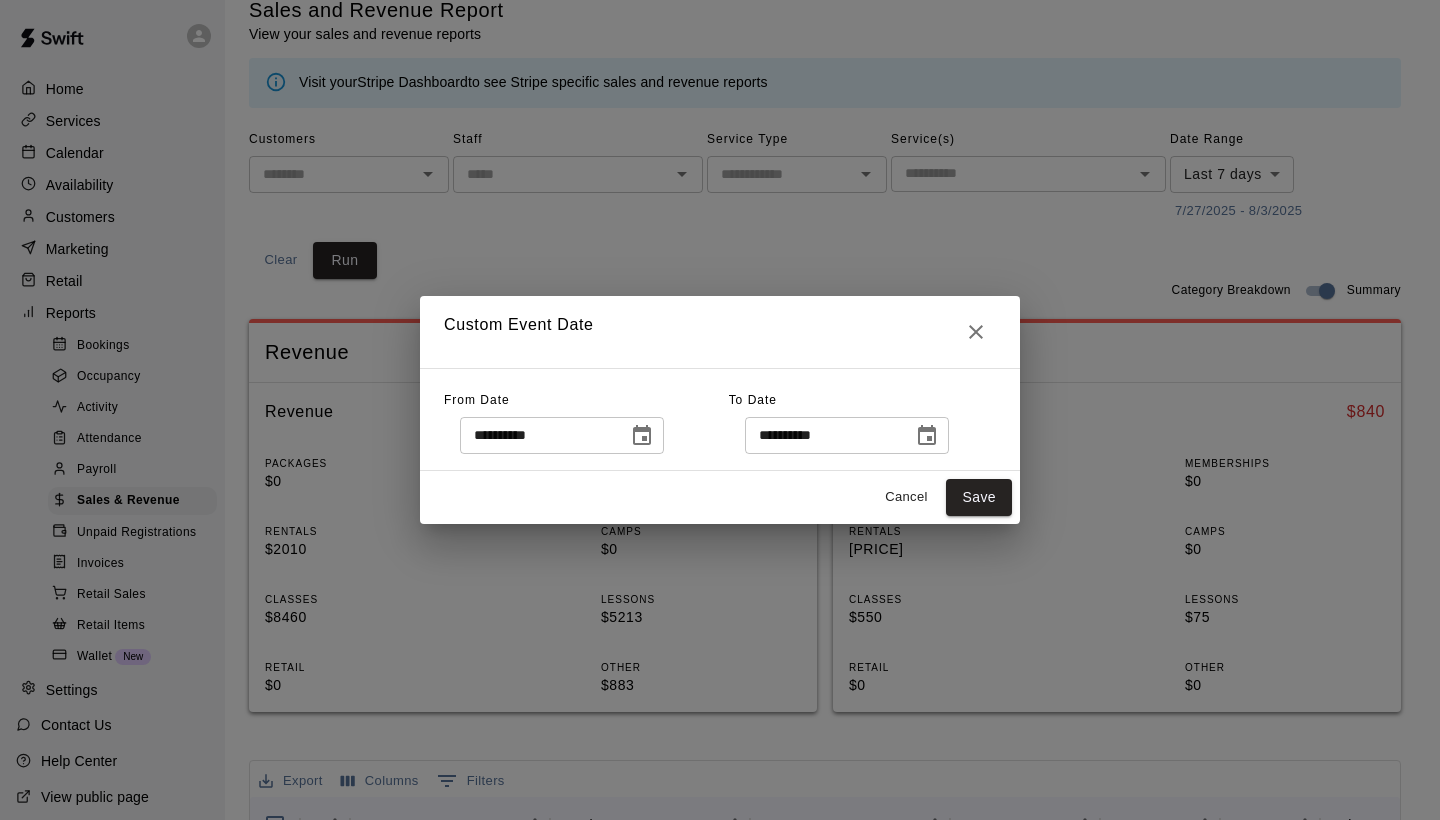 click 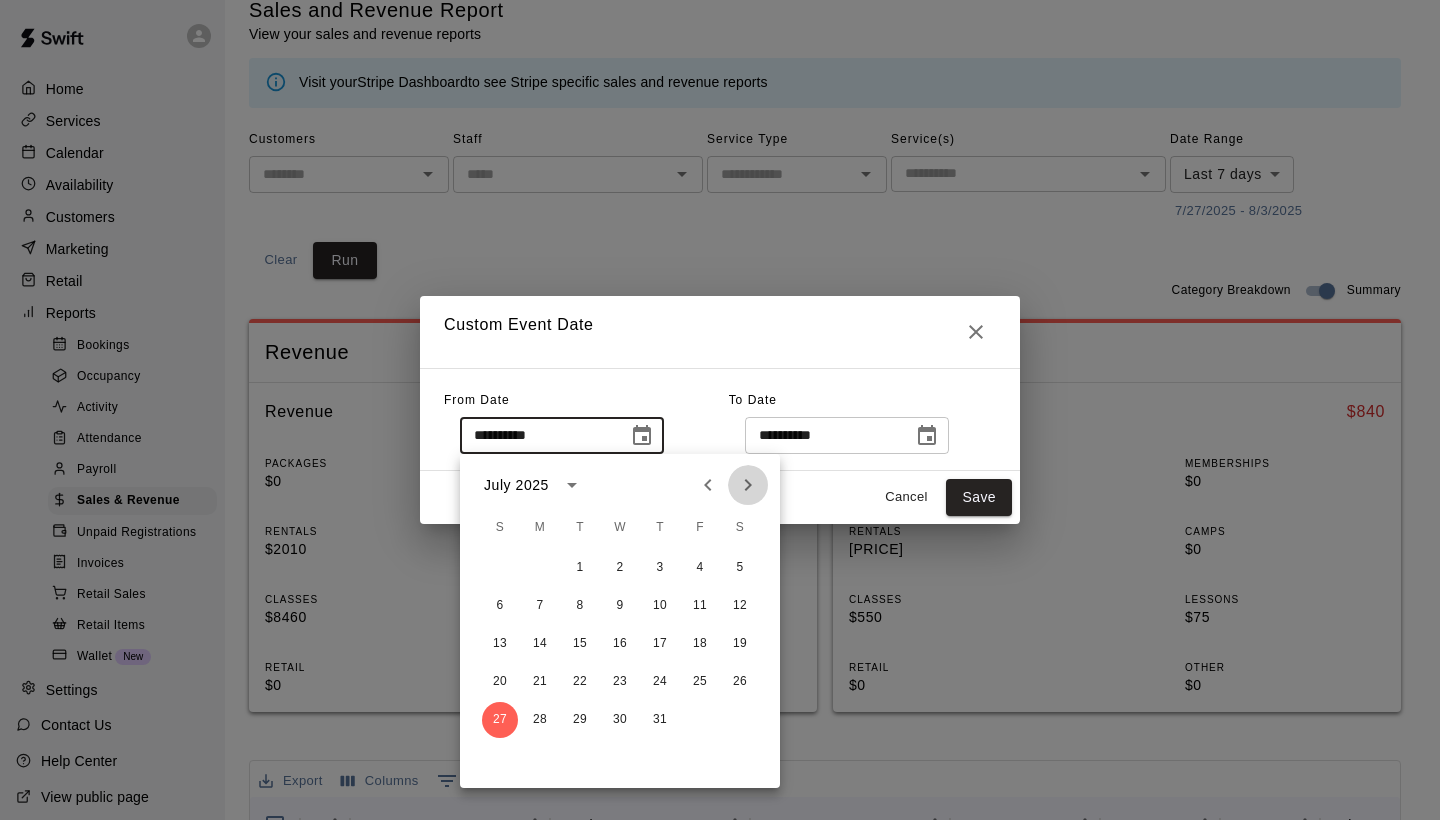 click 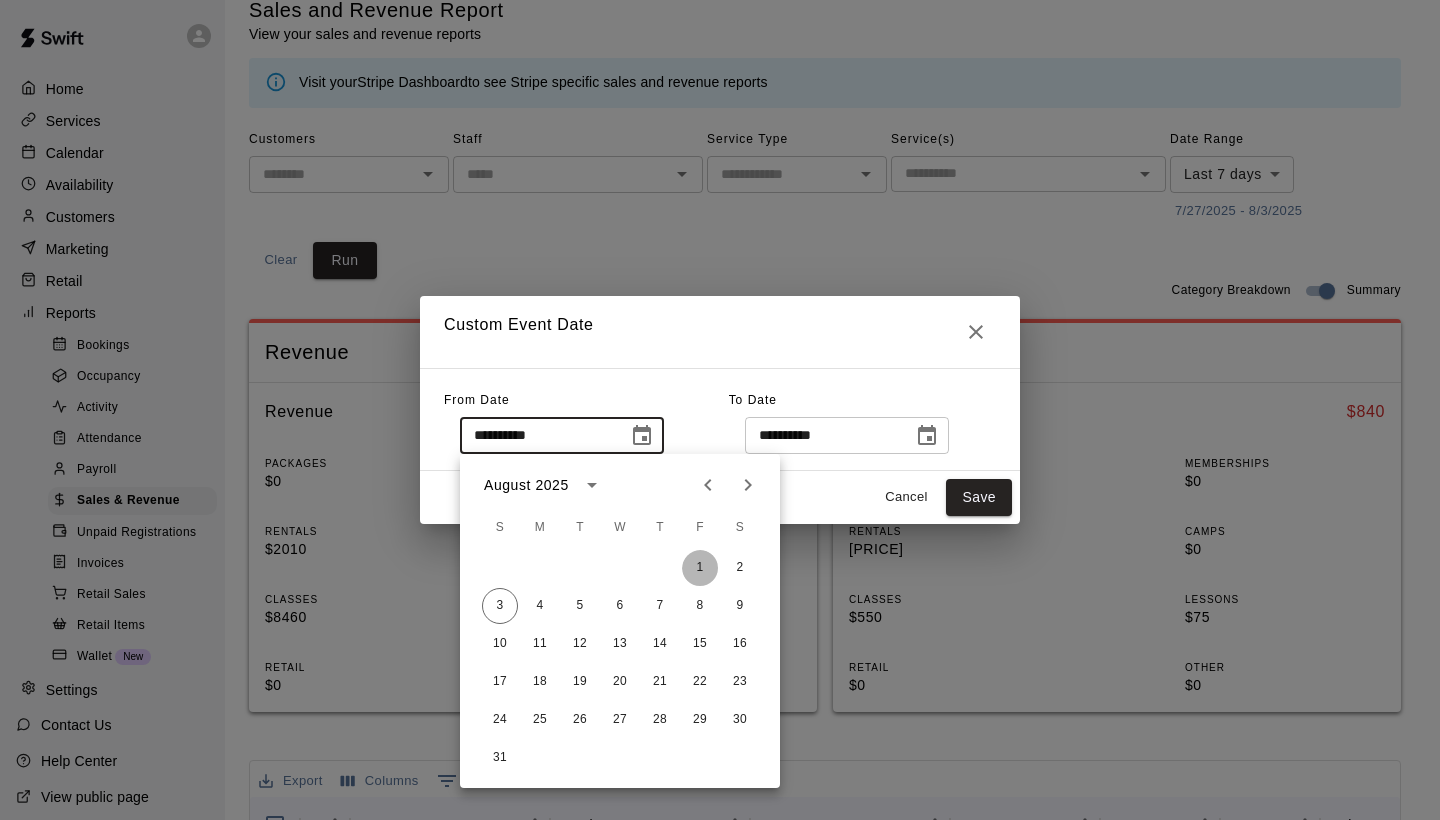 click on "1" at bounding box center [700, 568] 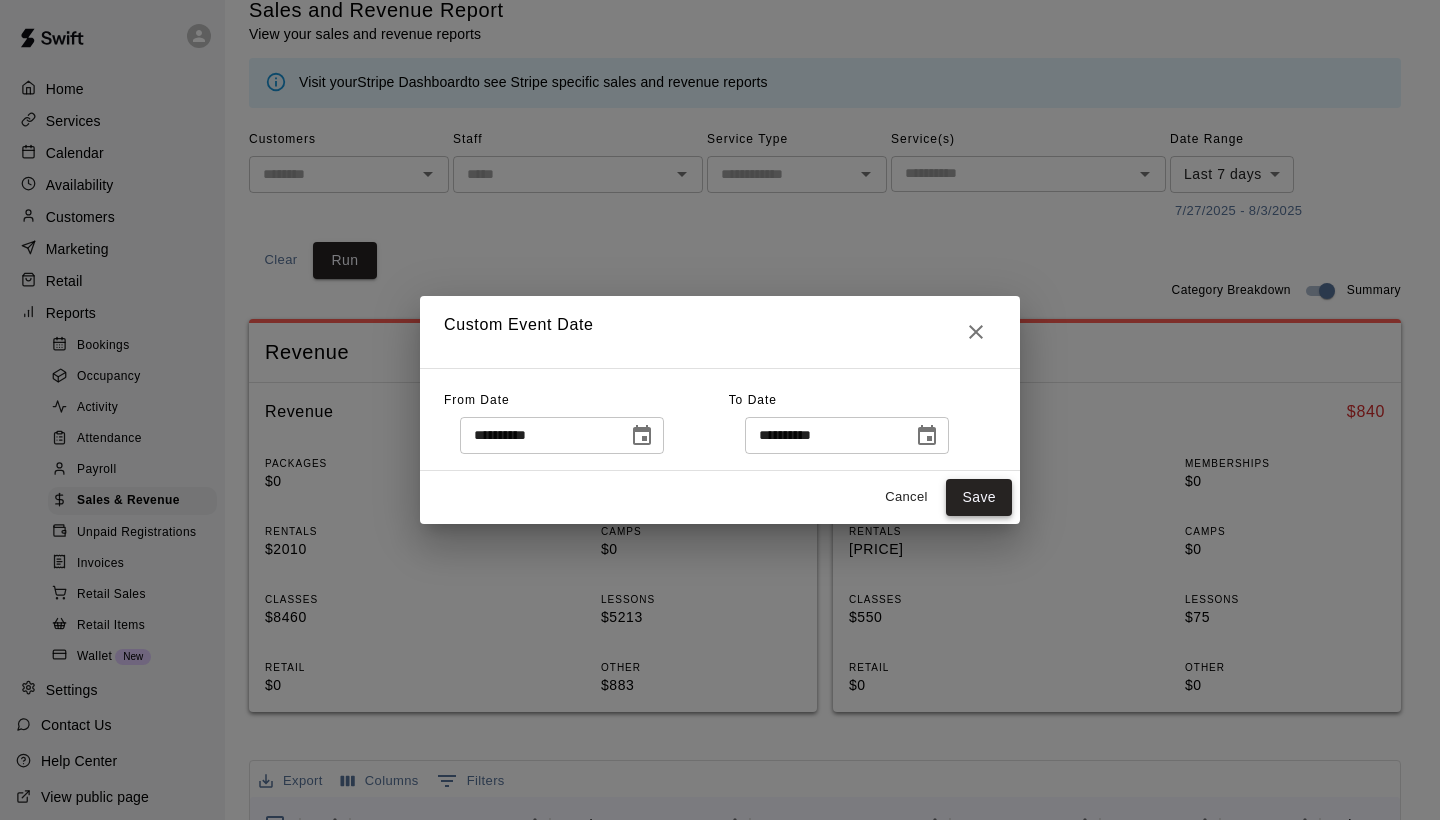 click on "Save" at bounding box center [979, 497] 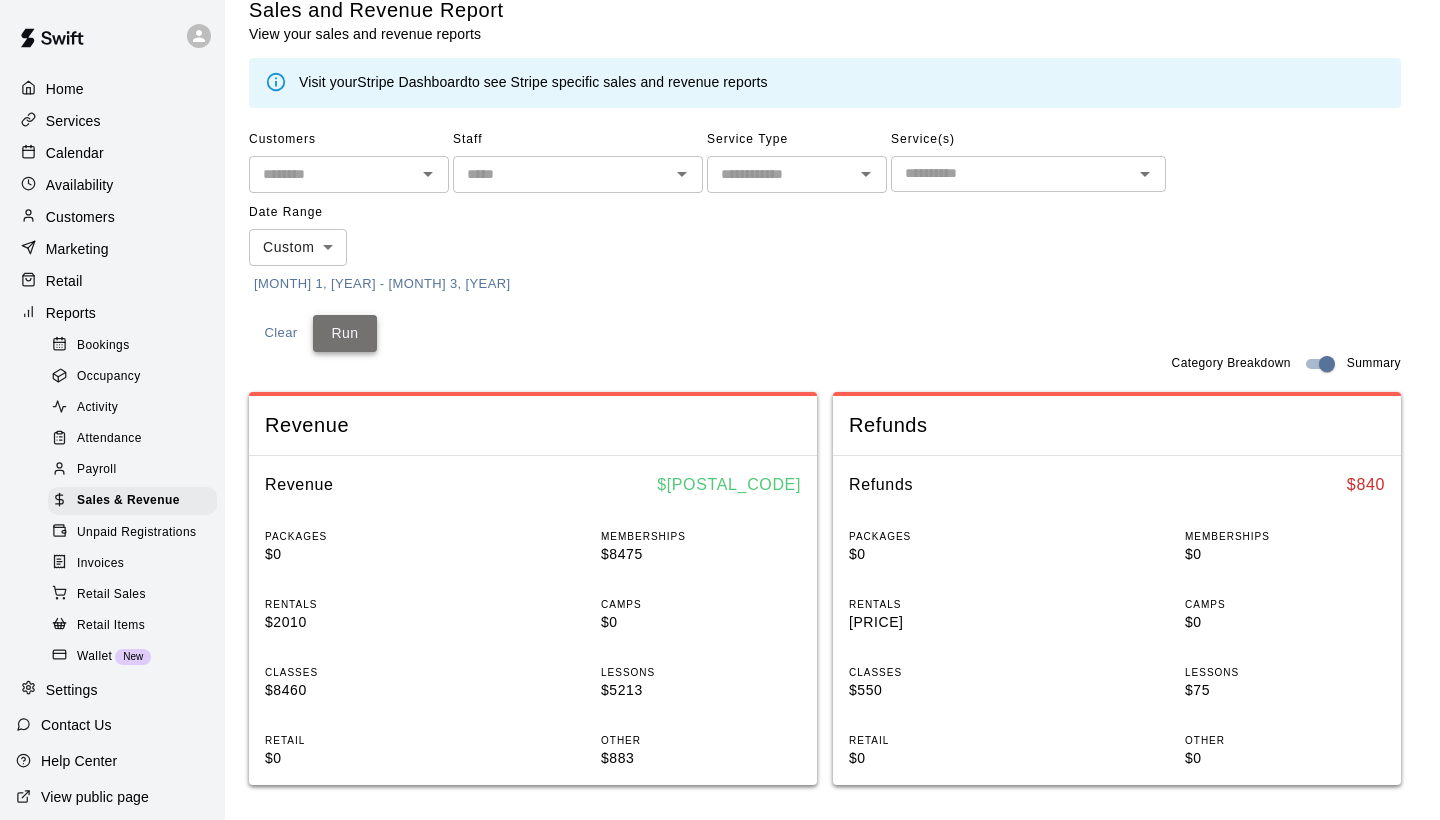 click on "Run" at bounding box center (345, 333) 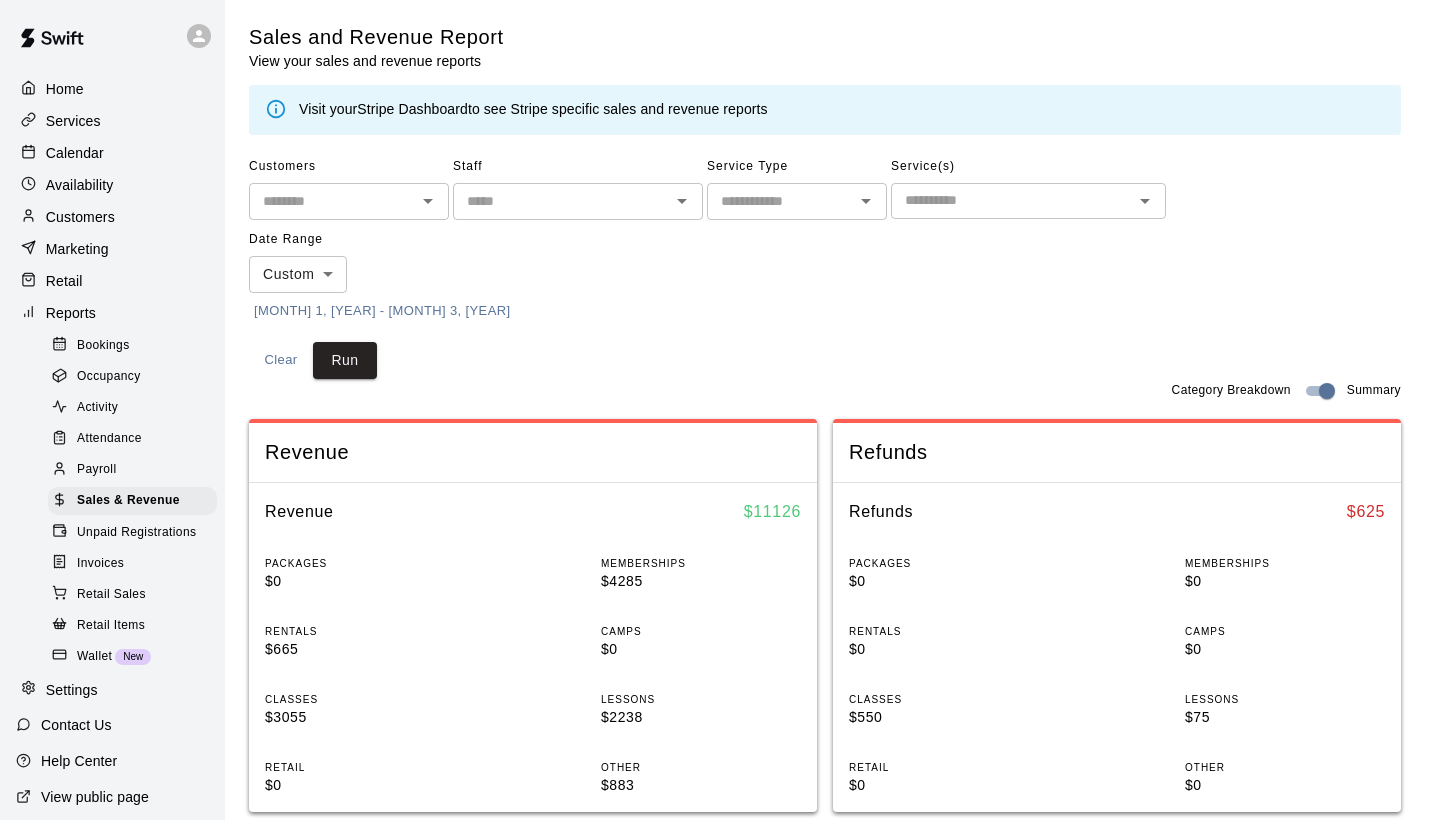 scroll, scrollTop: 0, scrollLeft: 0, axis: both 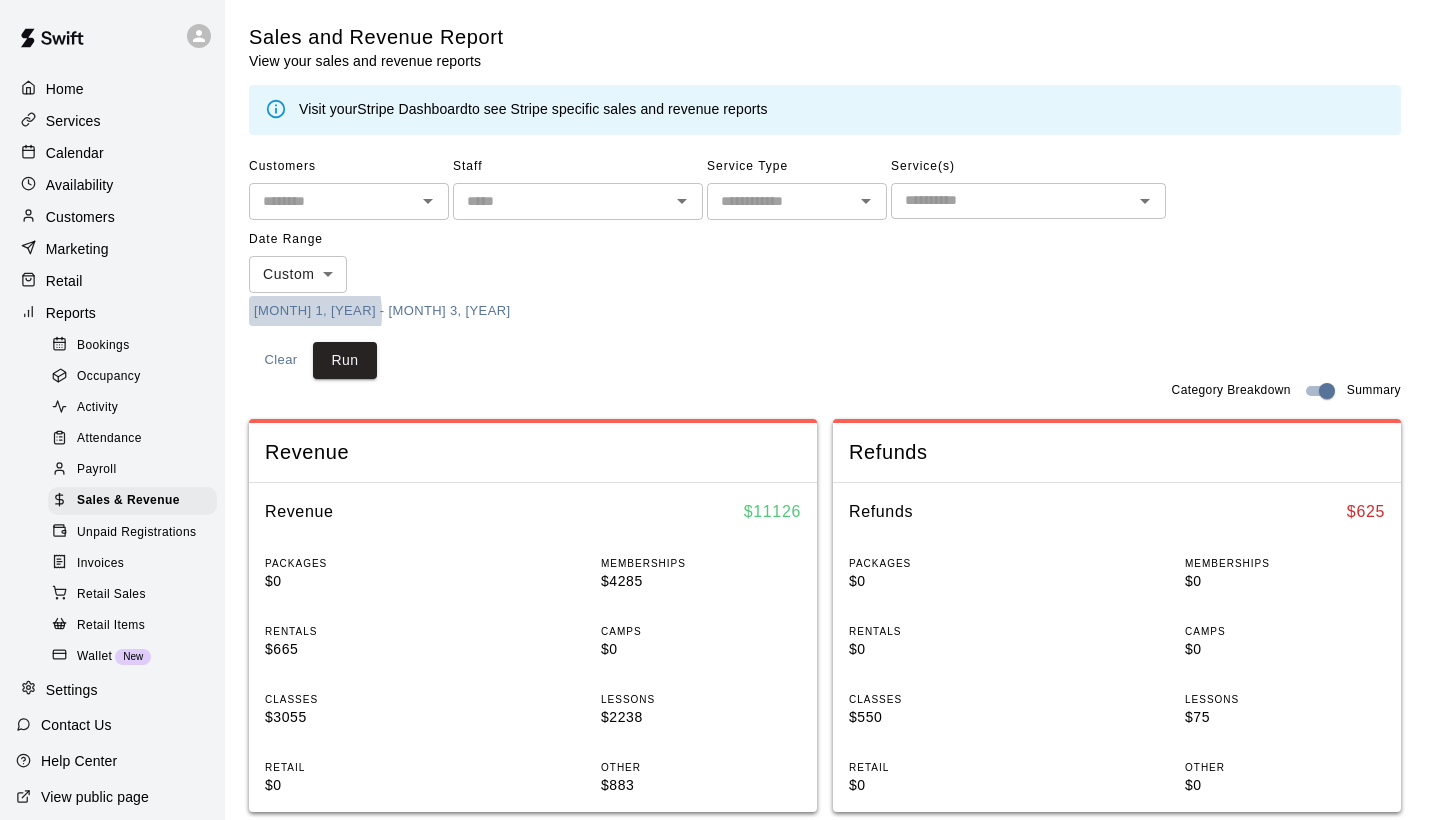 click on "[MONTH] 1, [YEAR] - [MONTH] 3, [YEAR]" at bounding box center (382, 311) 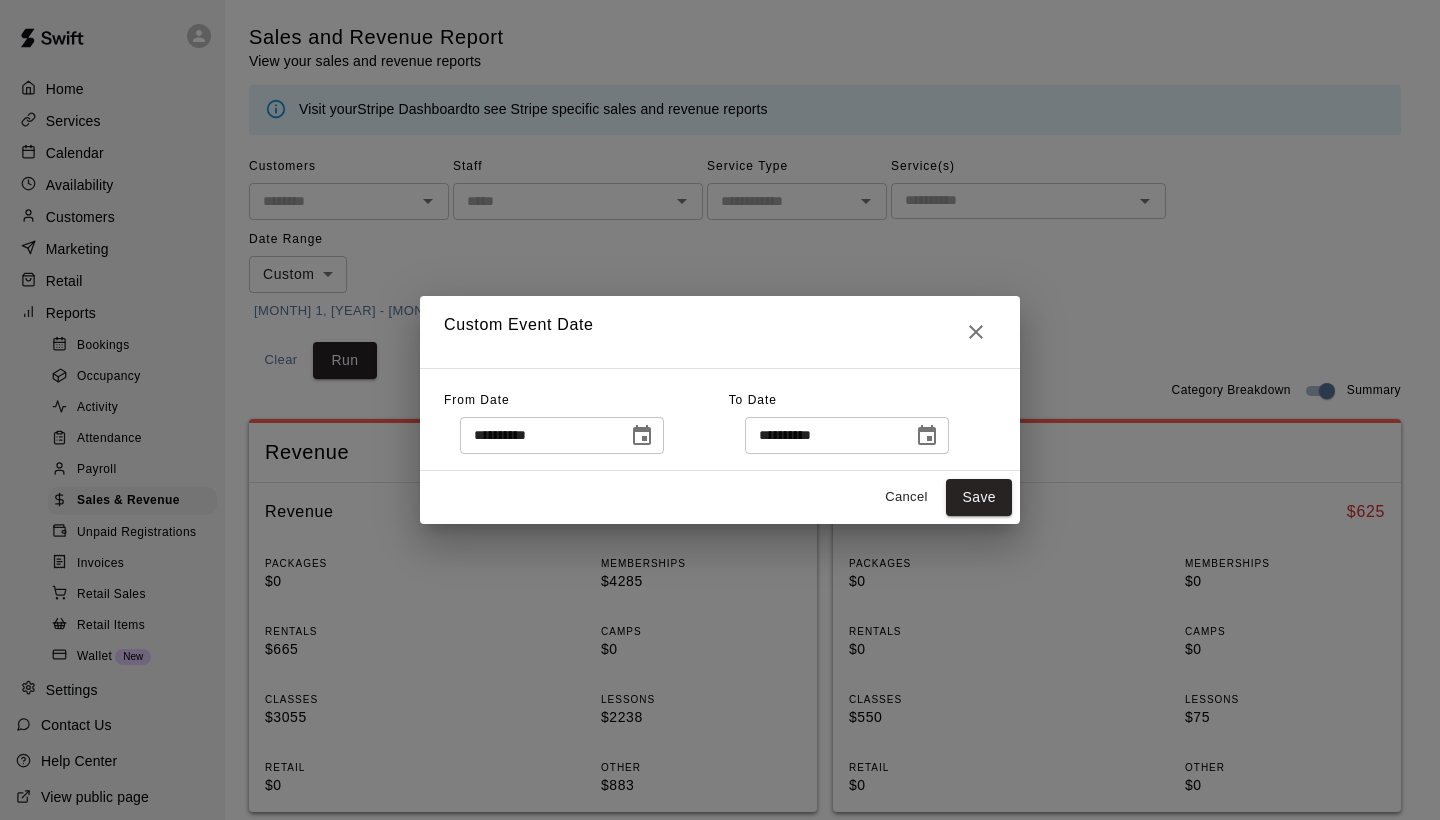click 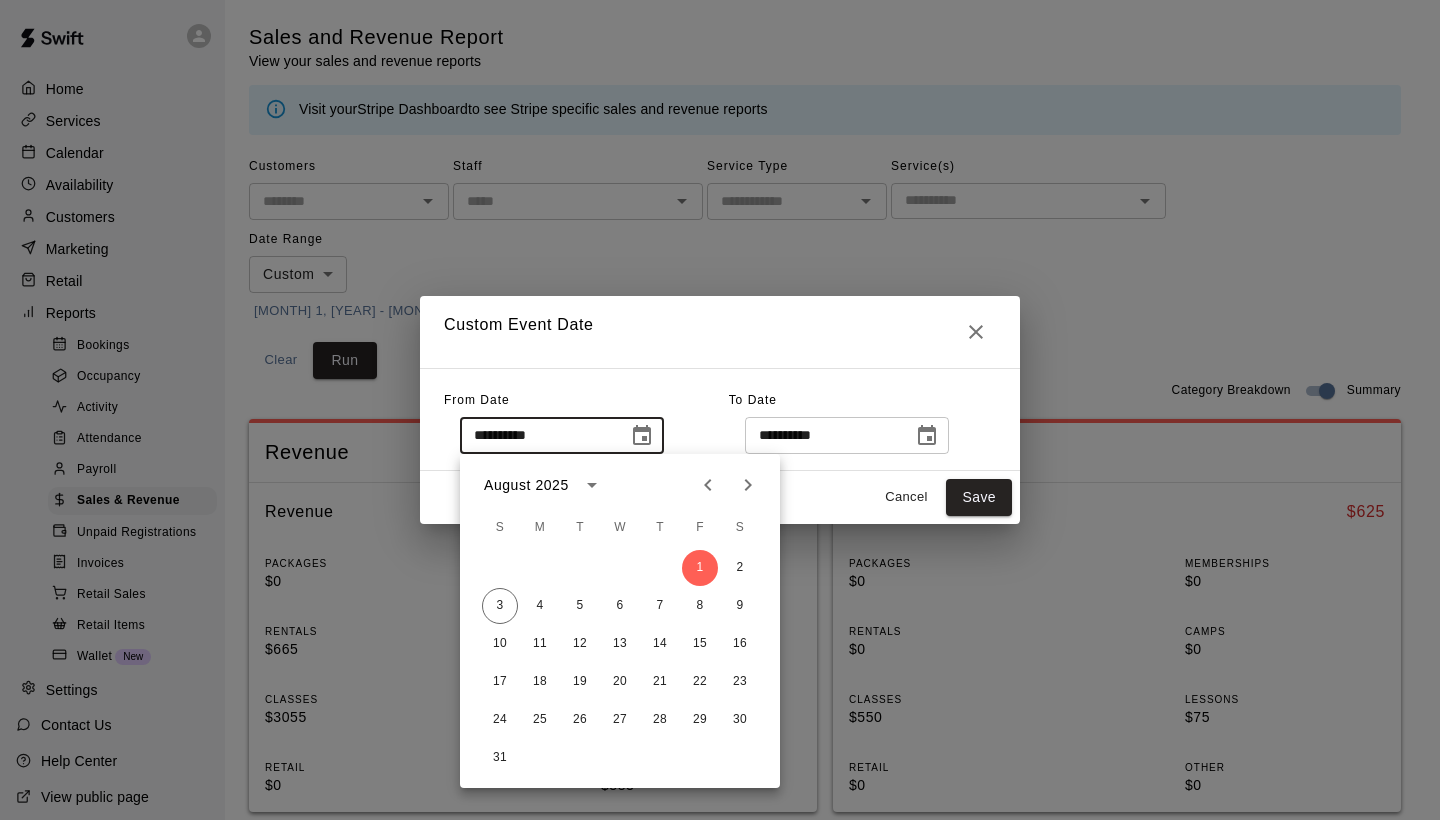 click on "August 2025" at bounding box center (526, 485) 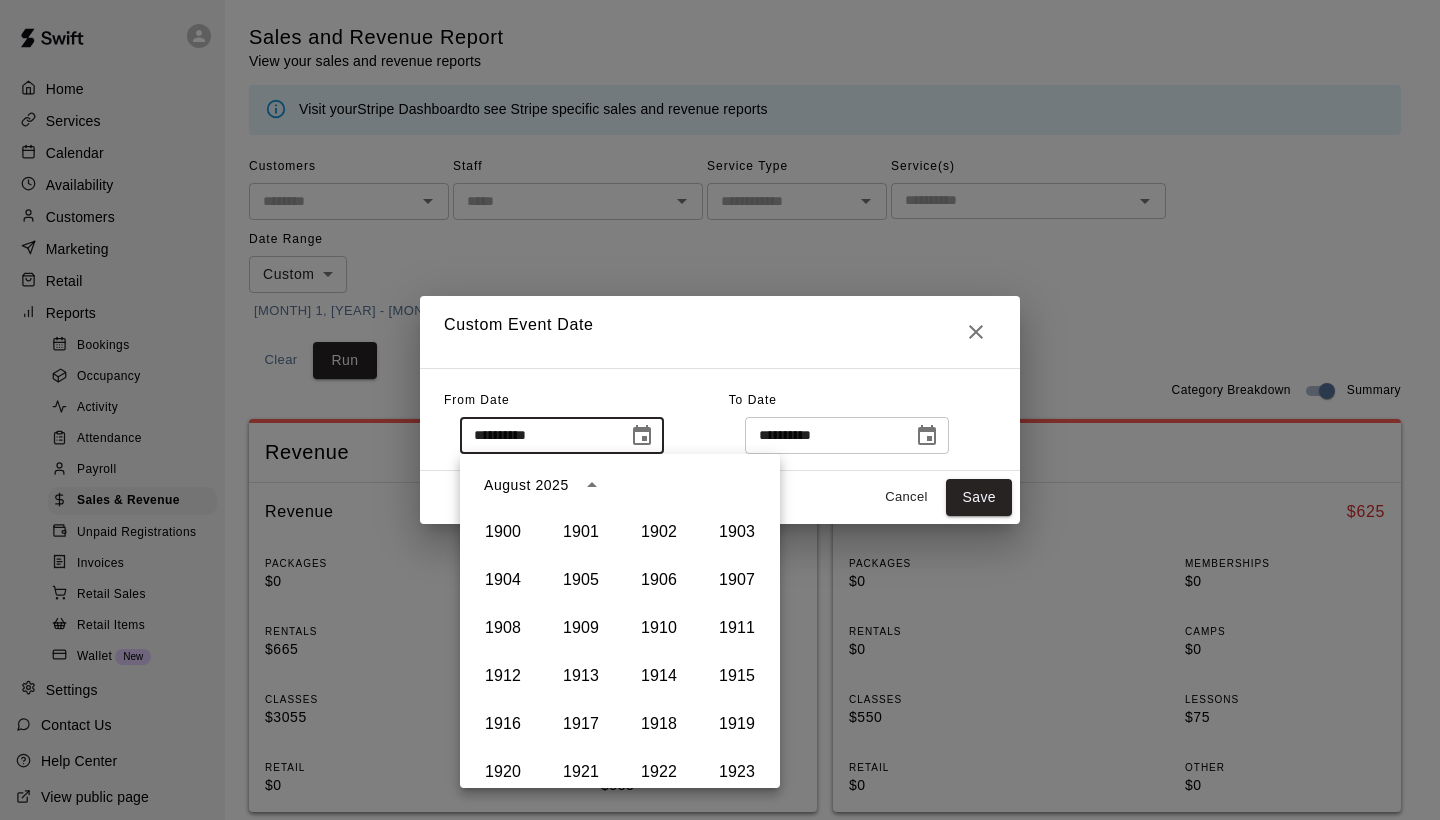 scroll, scrollTop: 1372, scrollLeft: 0, axis: vertical 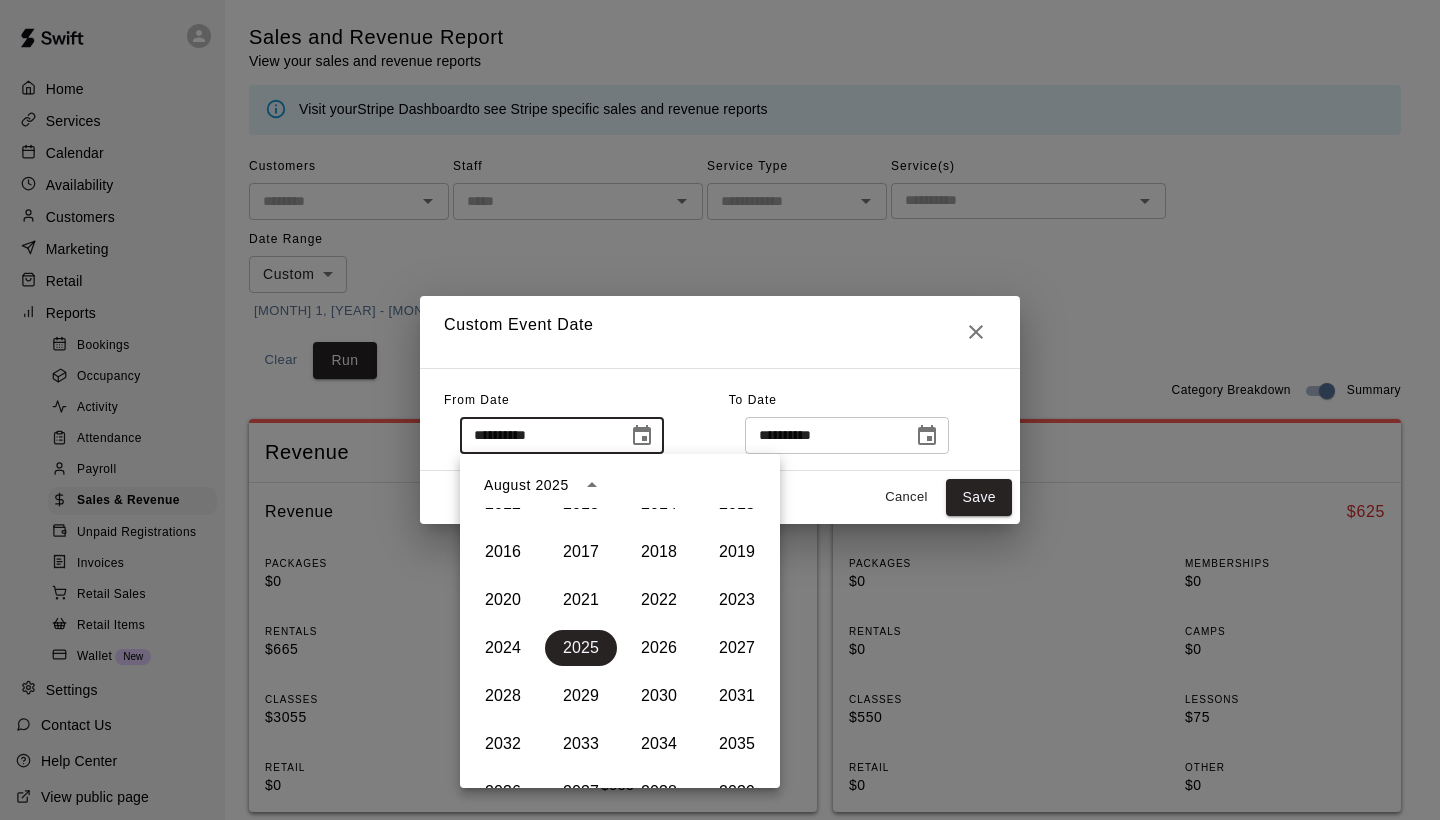 click on "Custom Event Date" at bounding box center [720, 332] 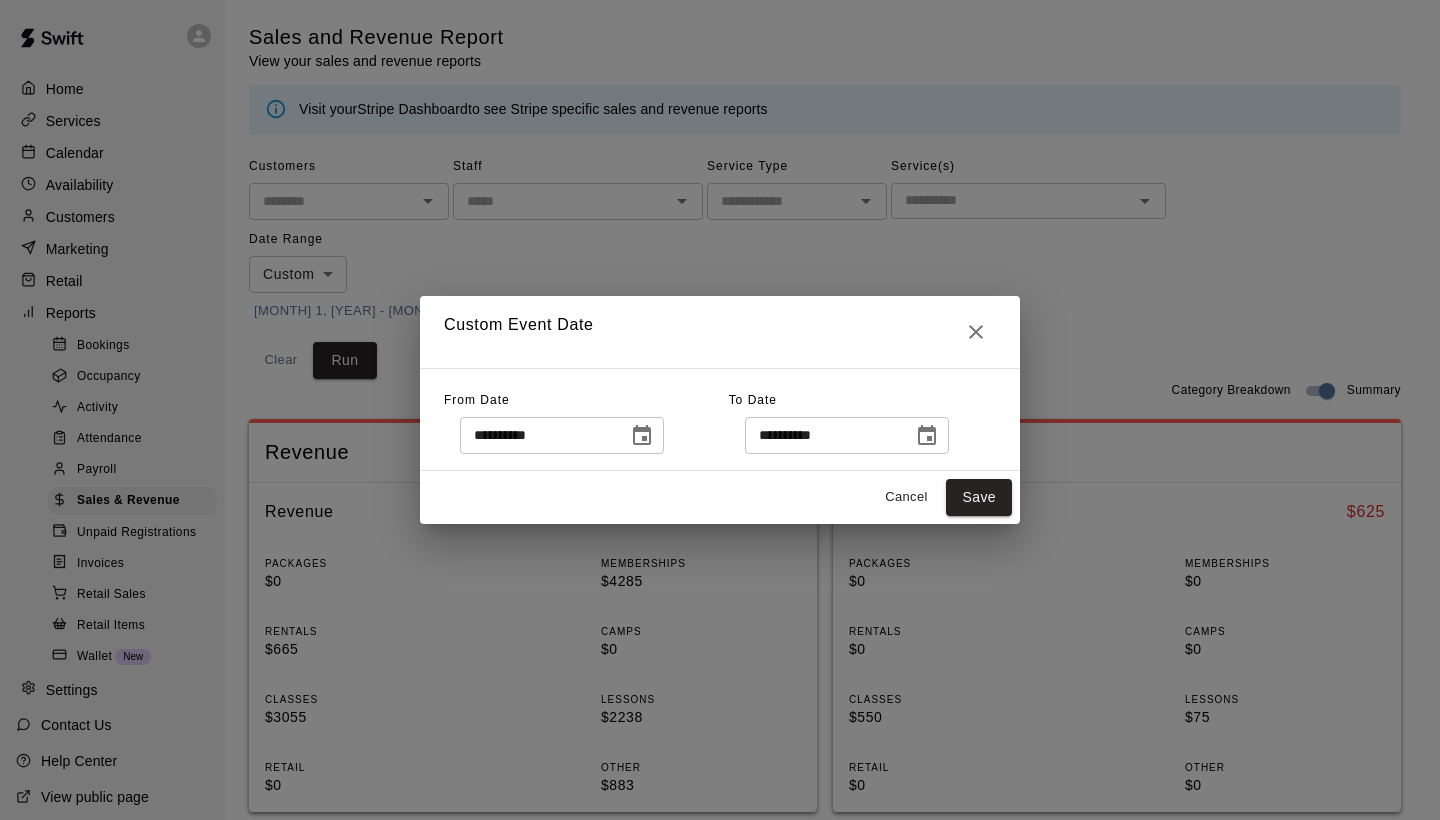 click 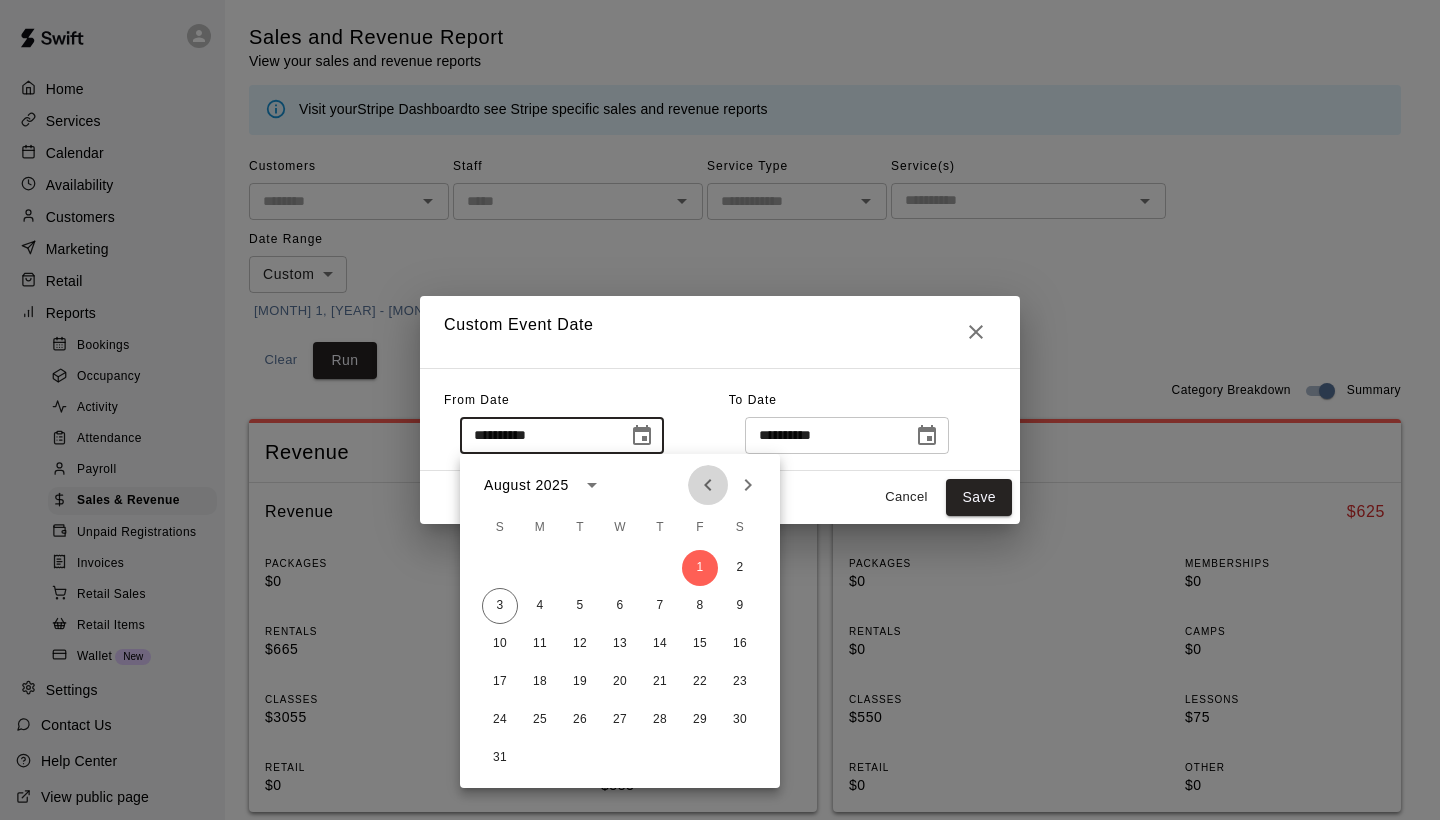 click 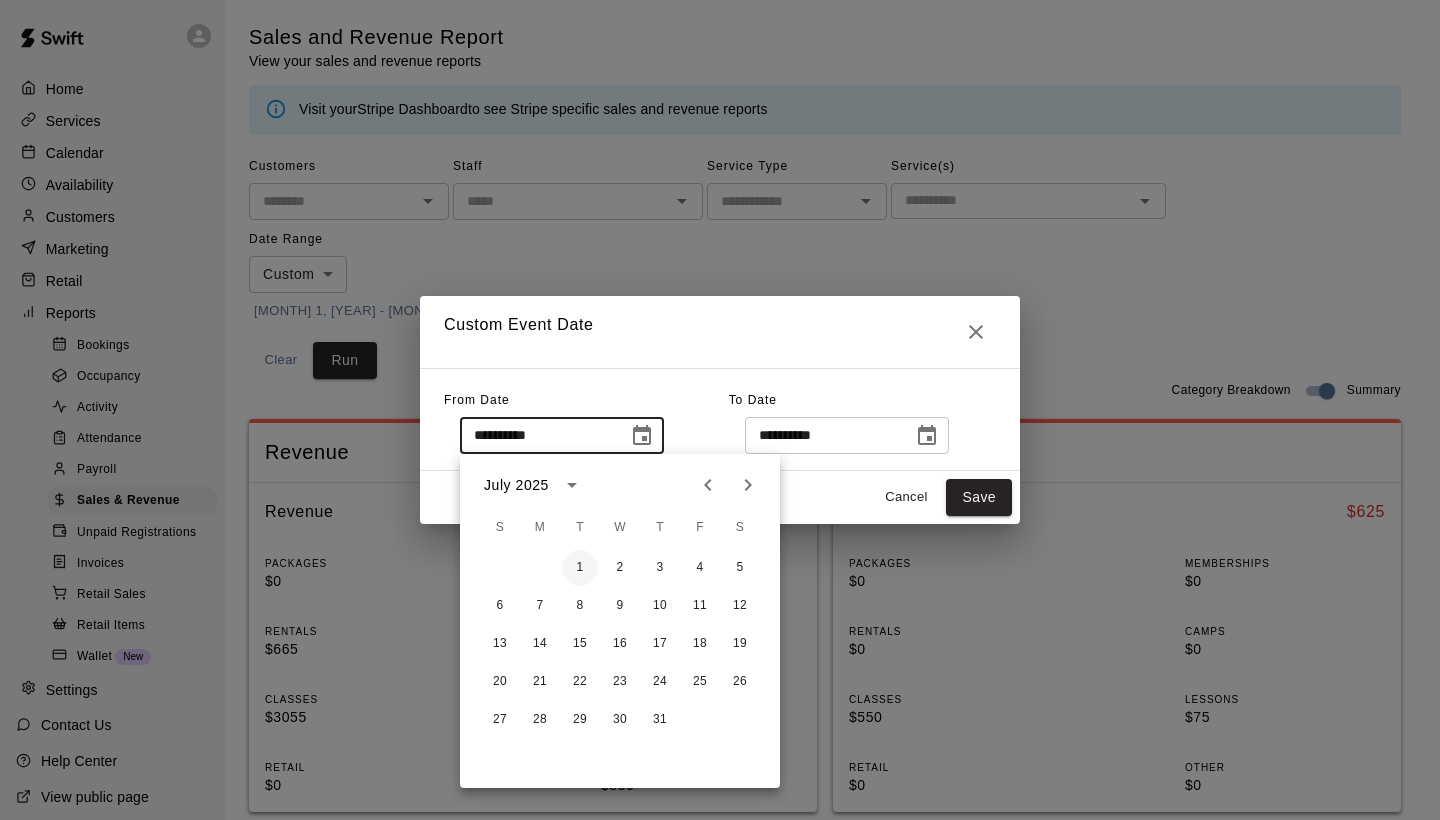 click on "1" at bounding box center [580, 568] 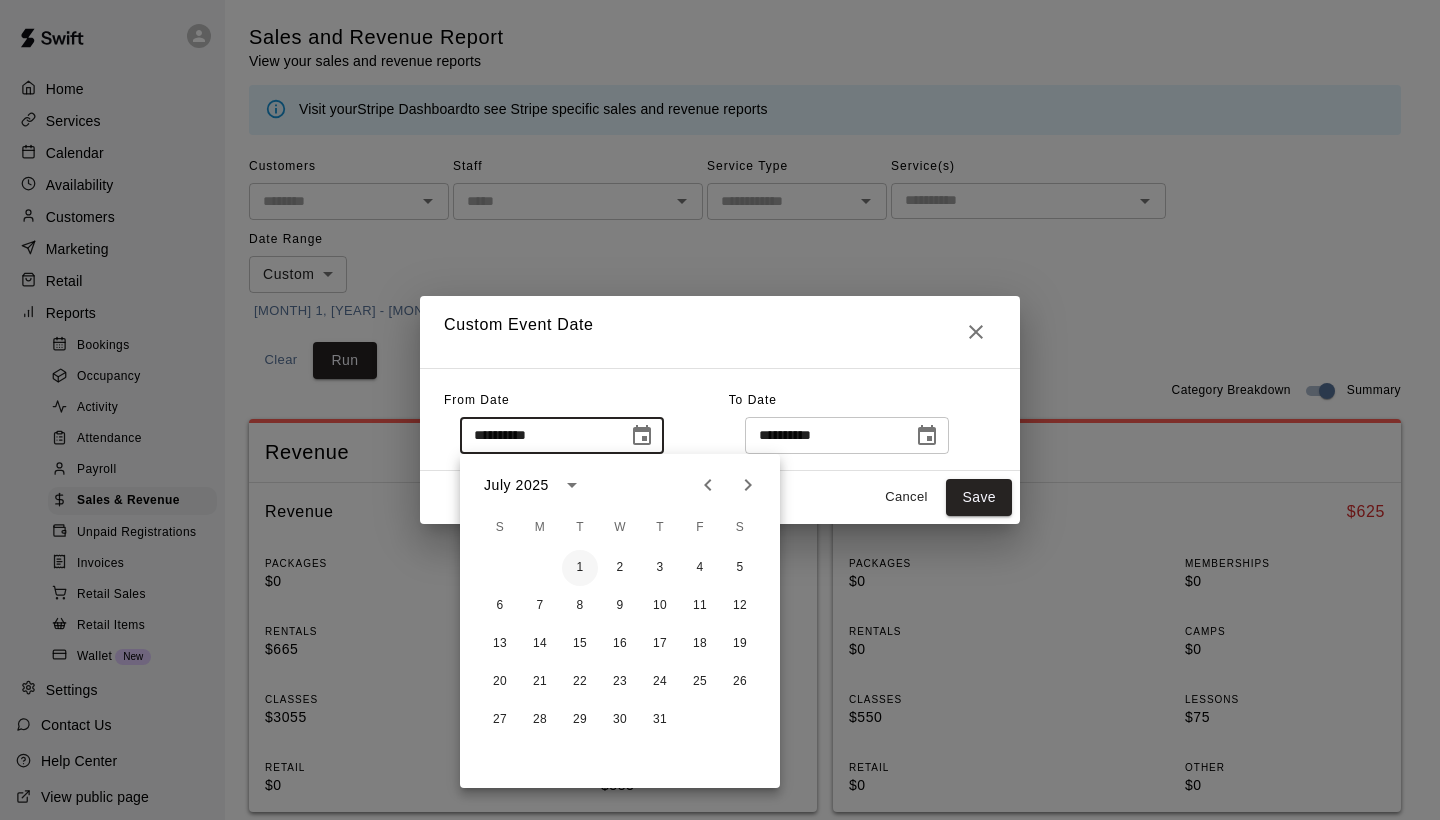 type on "**********" 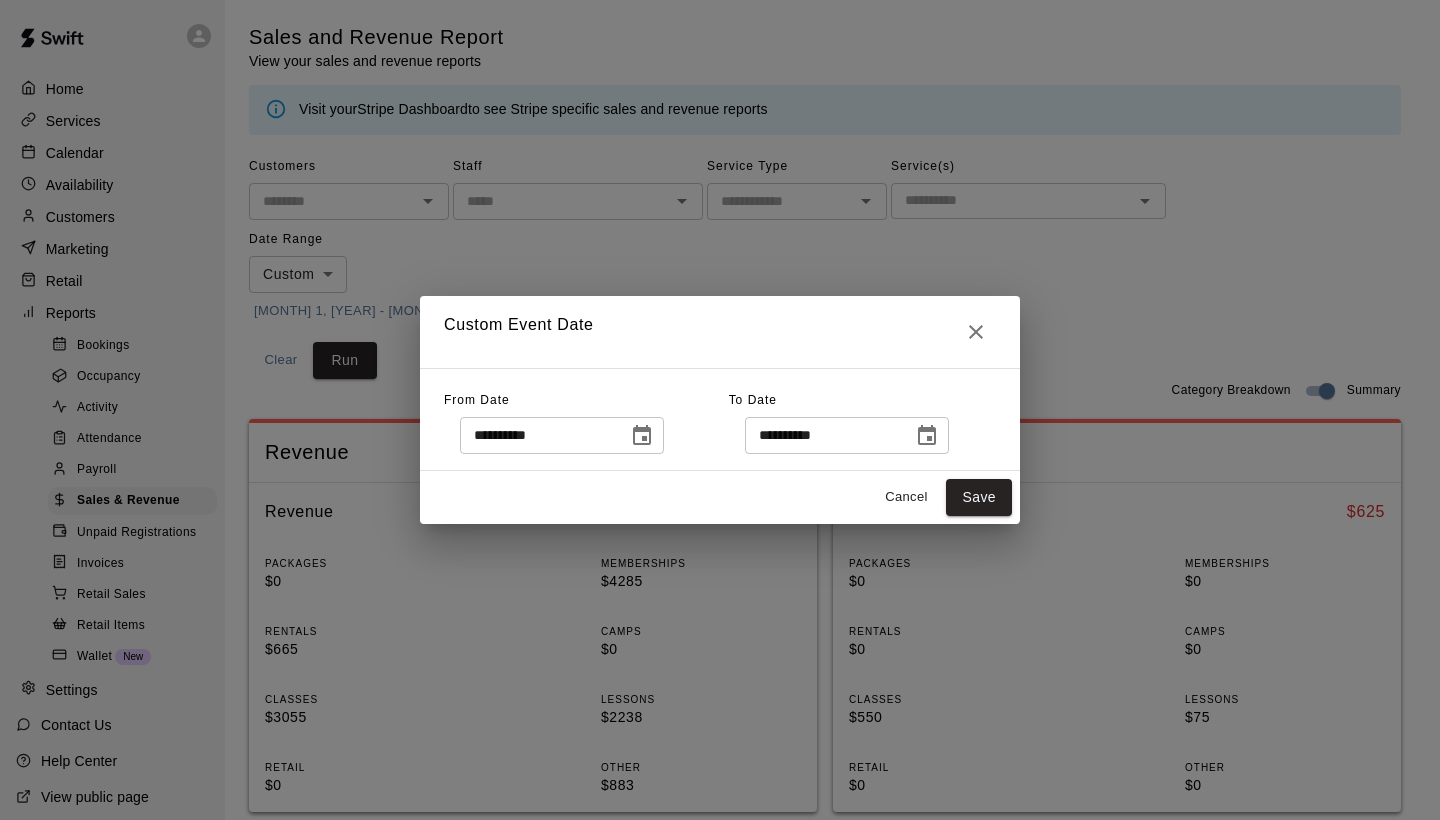 click 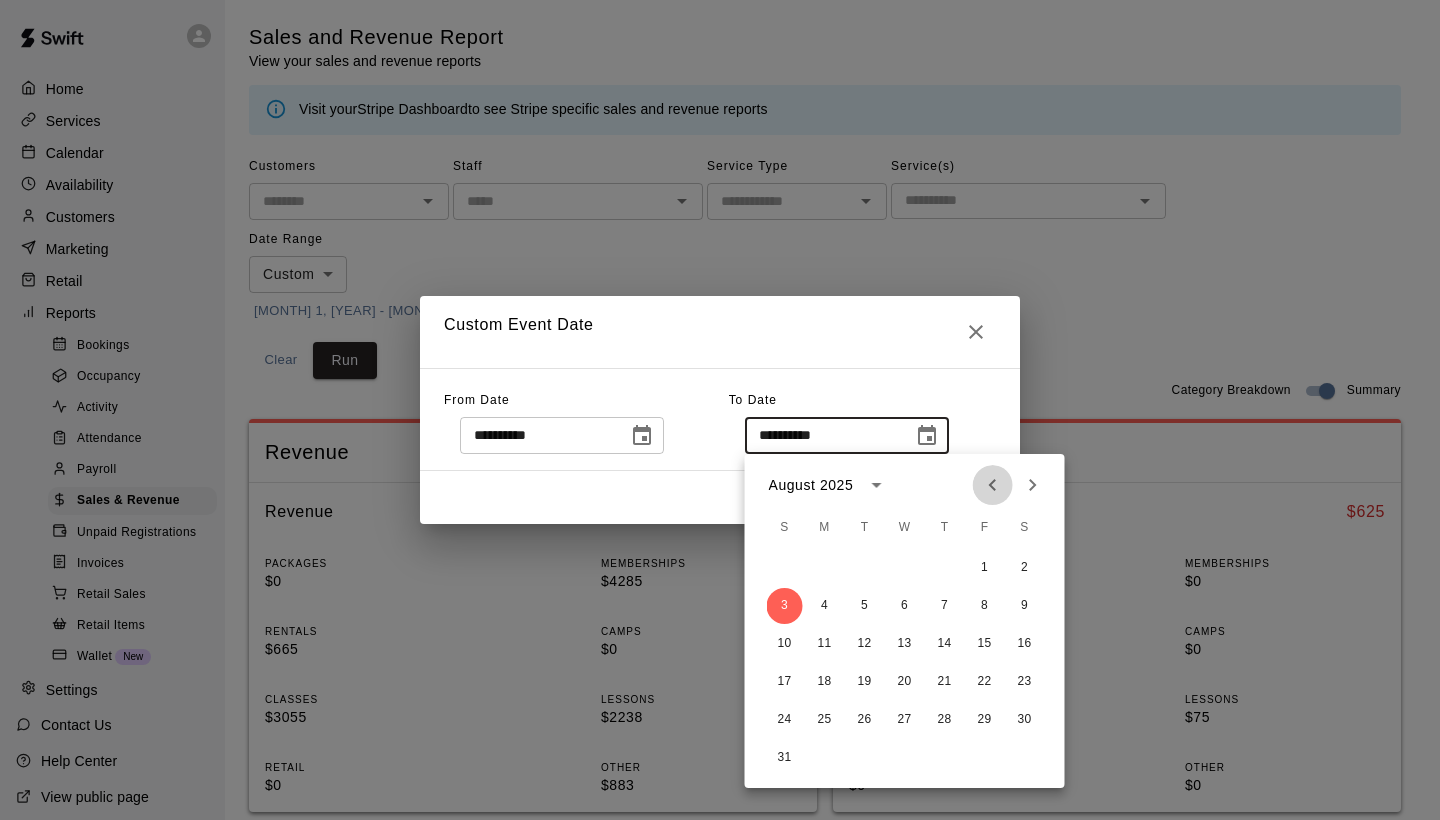 click 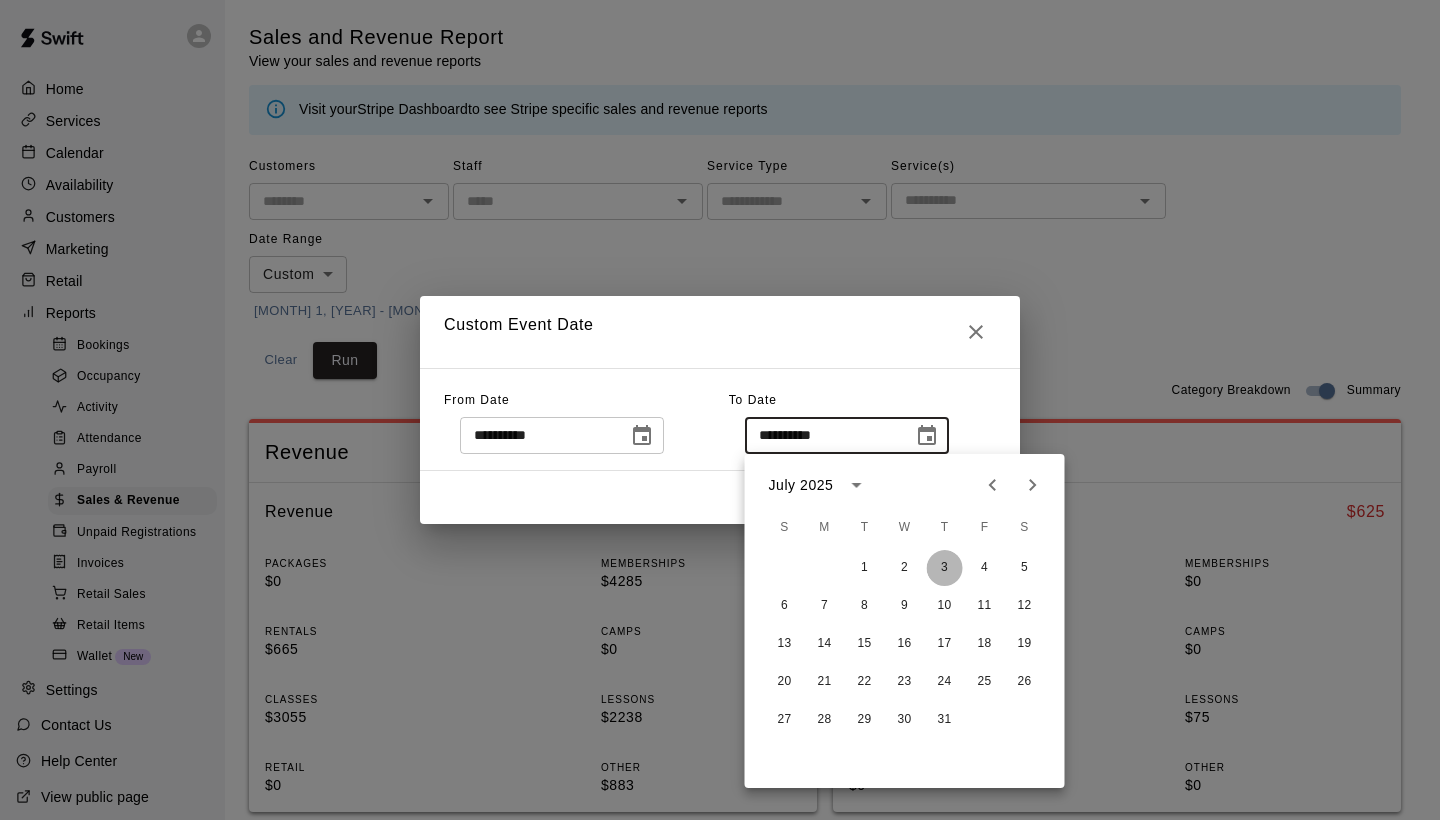click on "3" at bounding box center (945, 568) 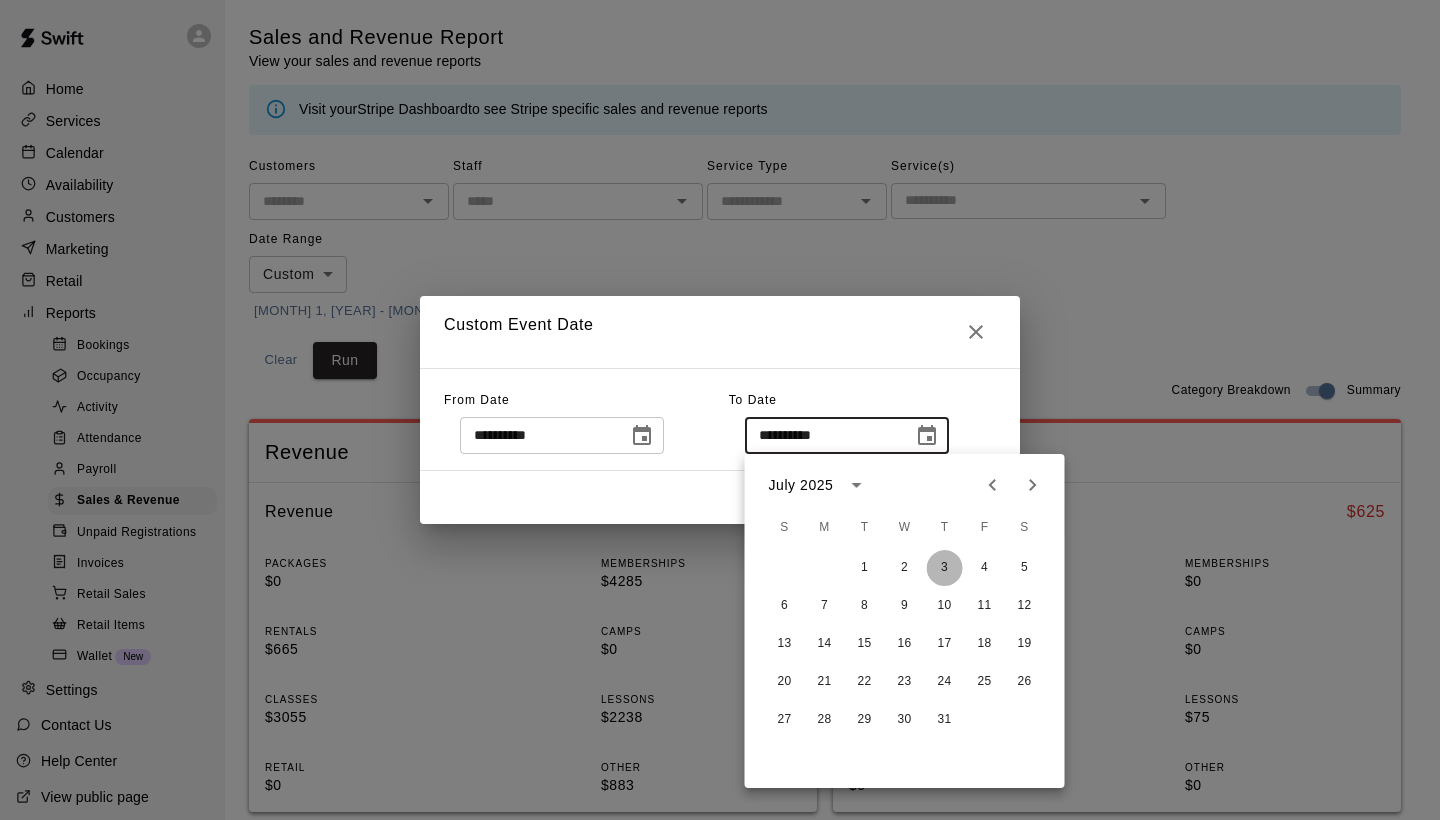 type on "**********" 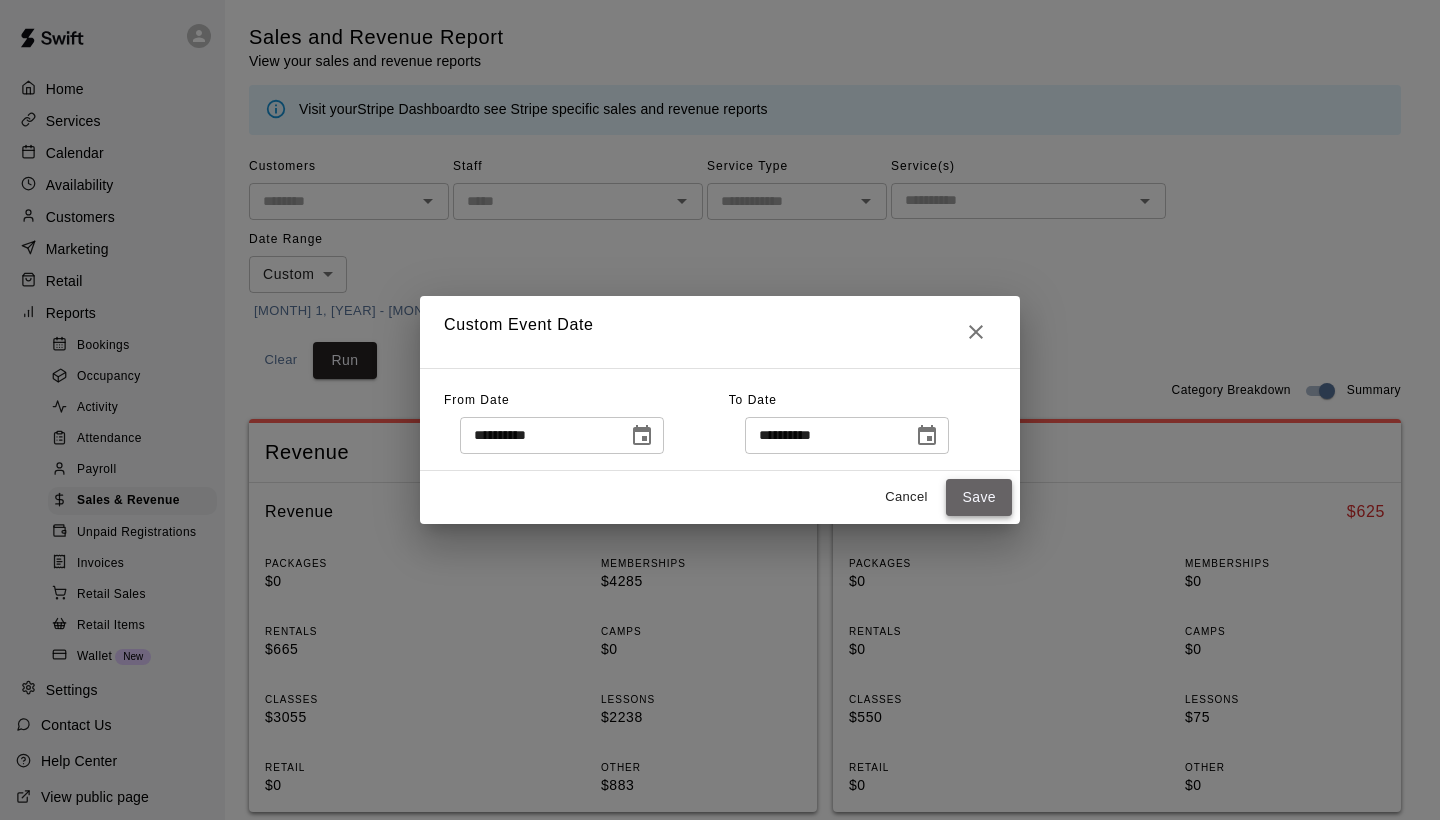 click on "Save" at bounding box center [979, 497] 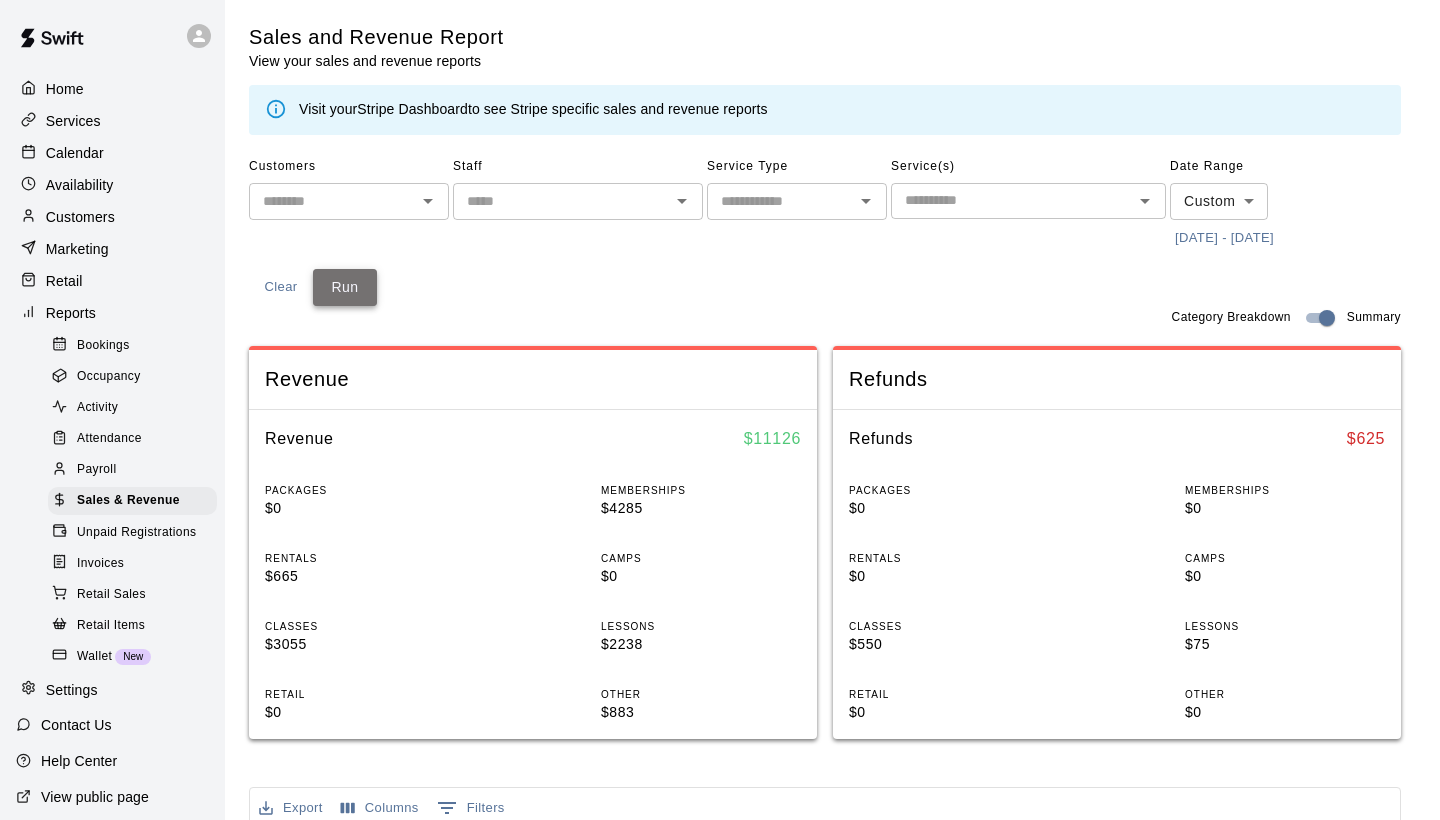click on "Run" at bounding box center (345, 287) 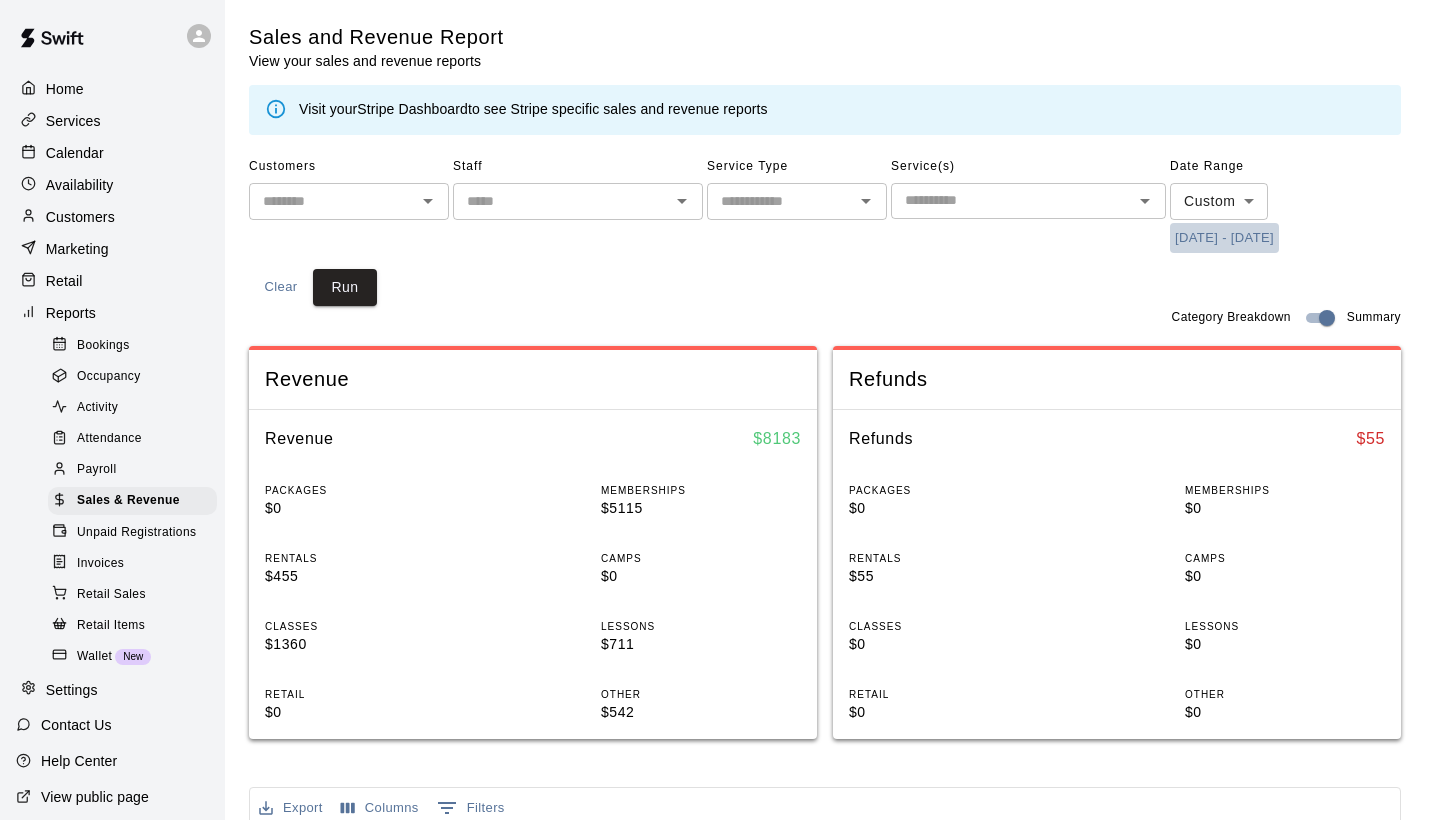 click on "[DATE] - [DATE]" at bounding box center (1224, 238) 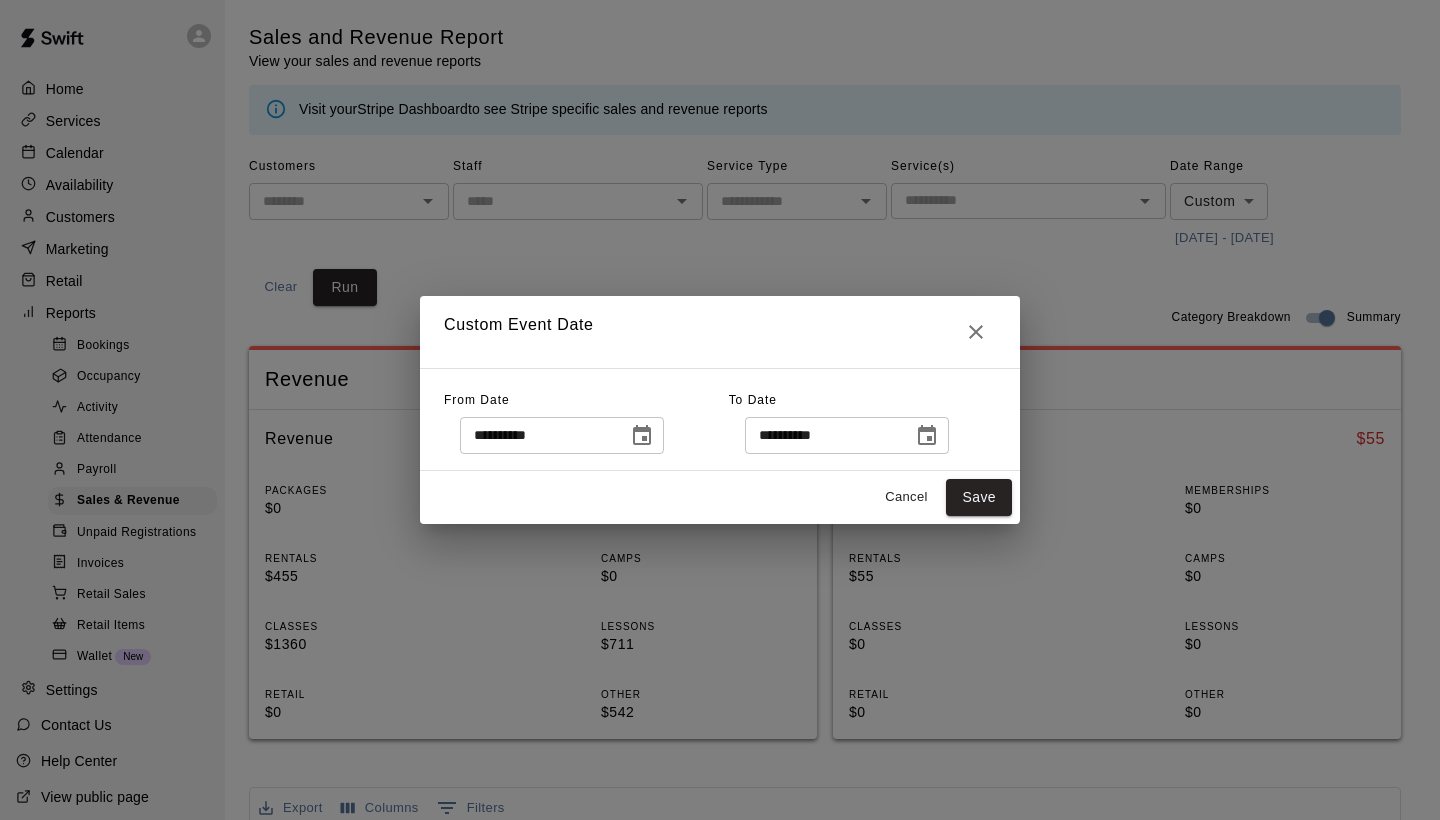 click 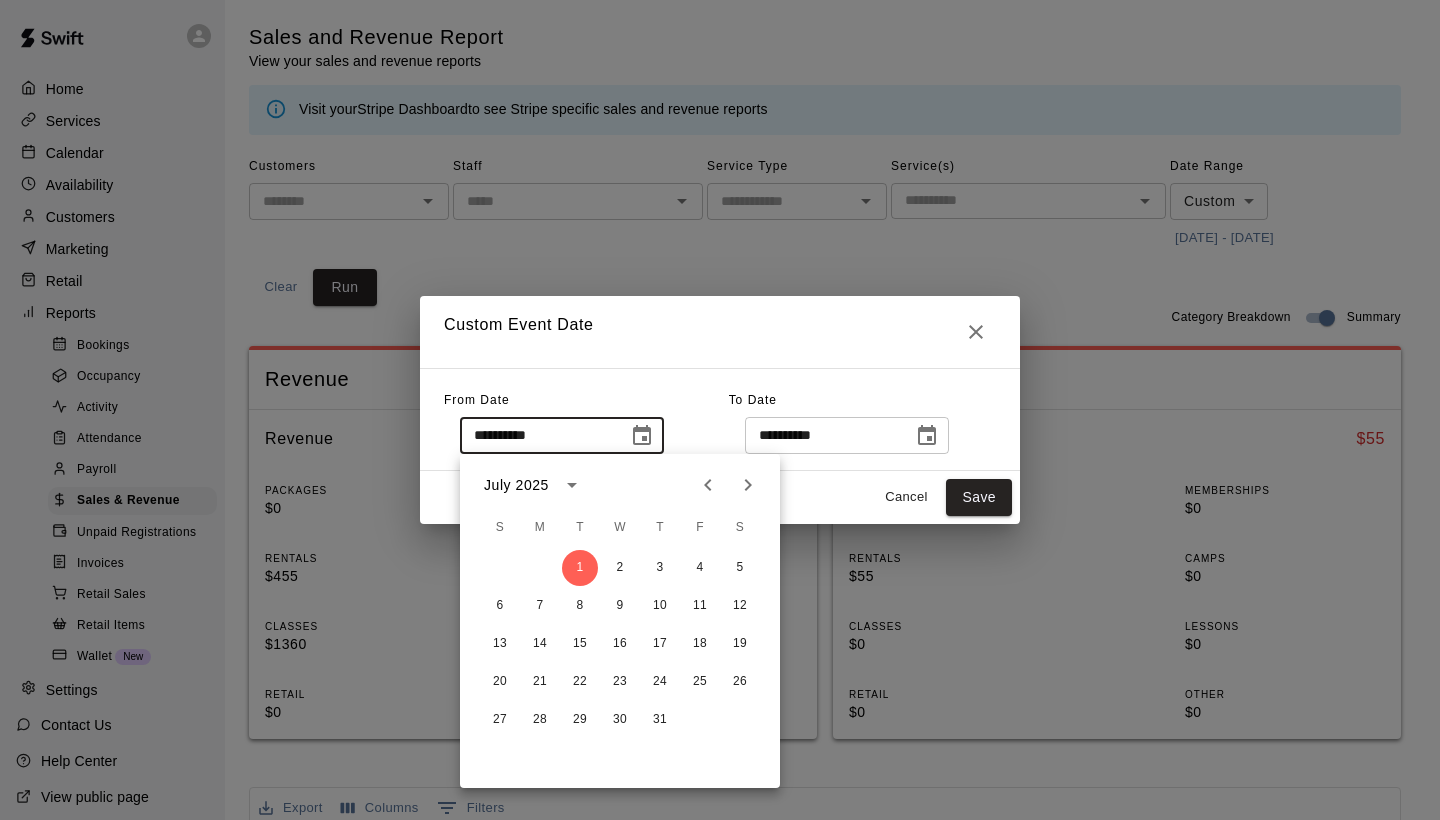 click 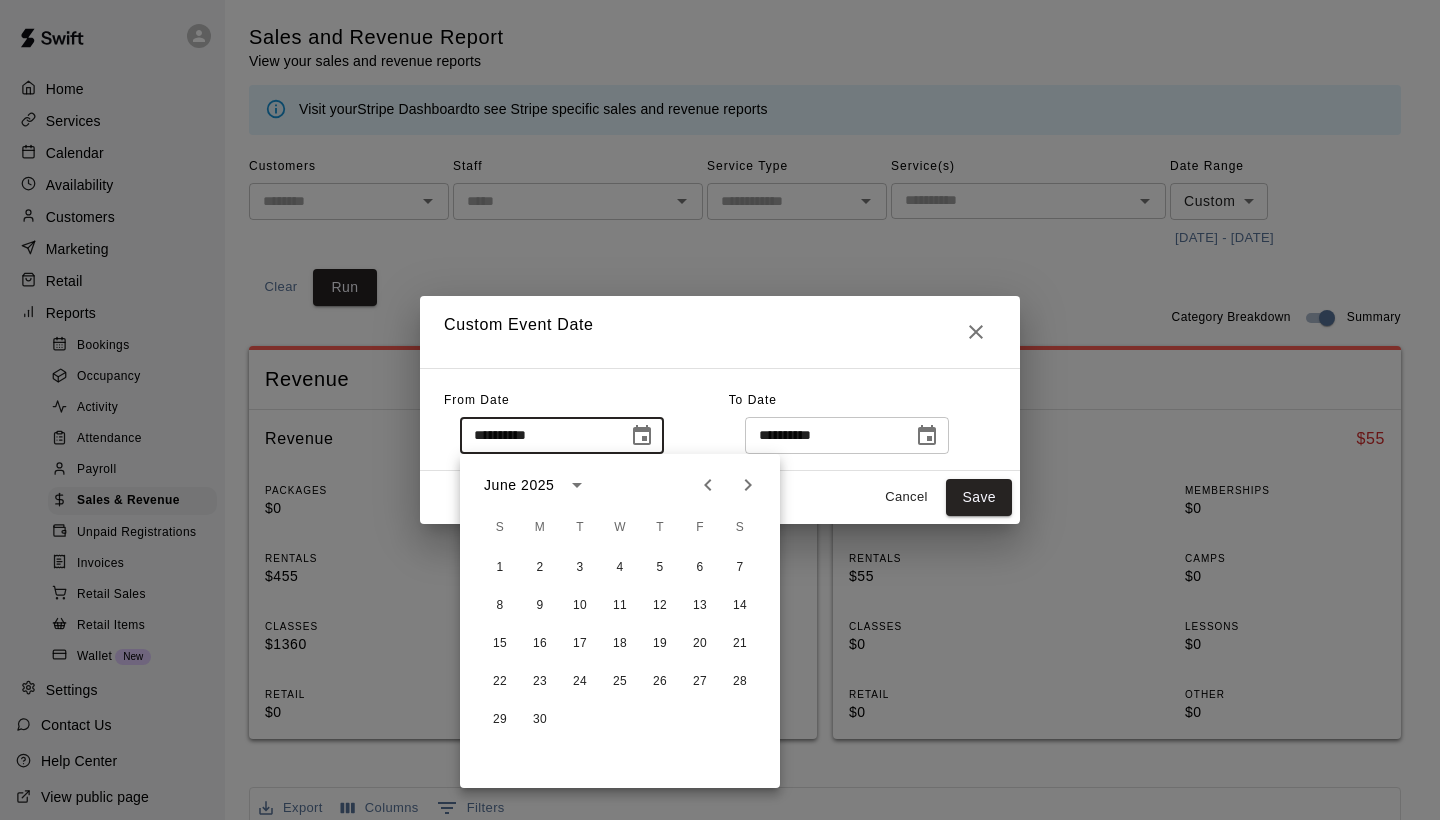 click 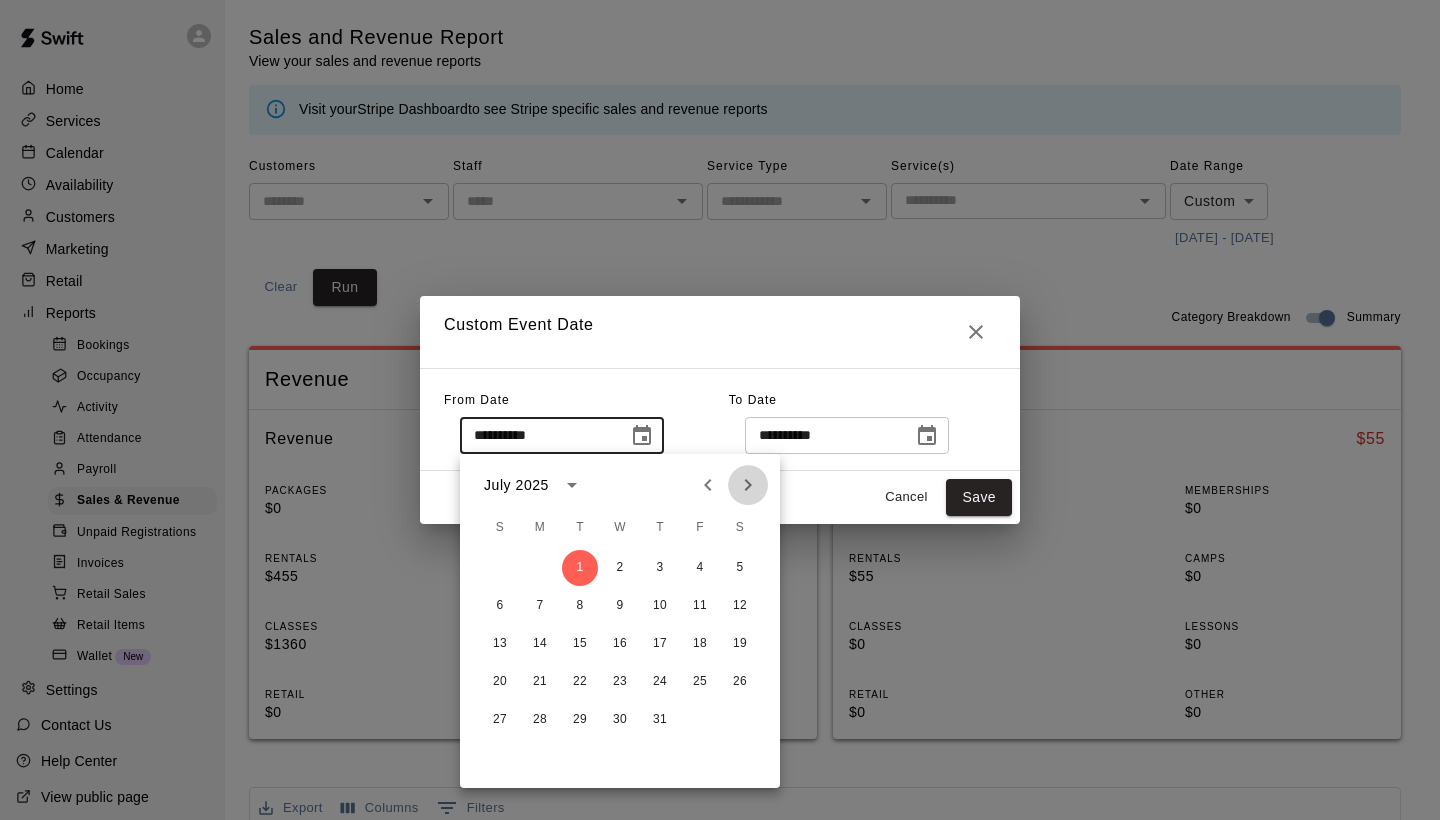 click 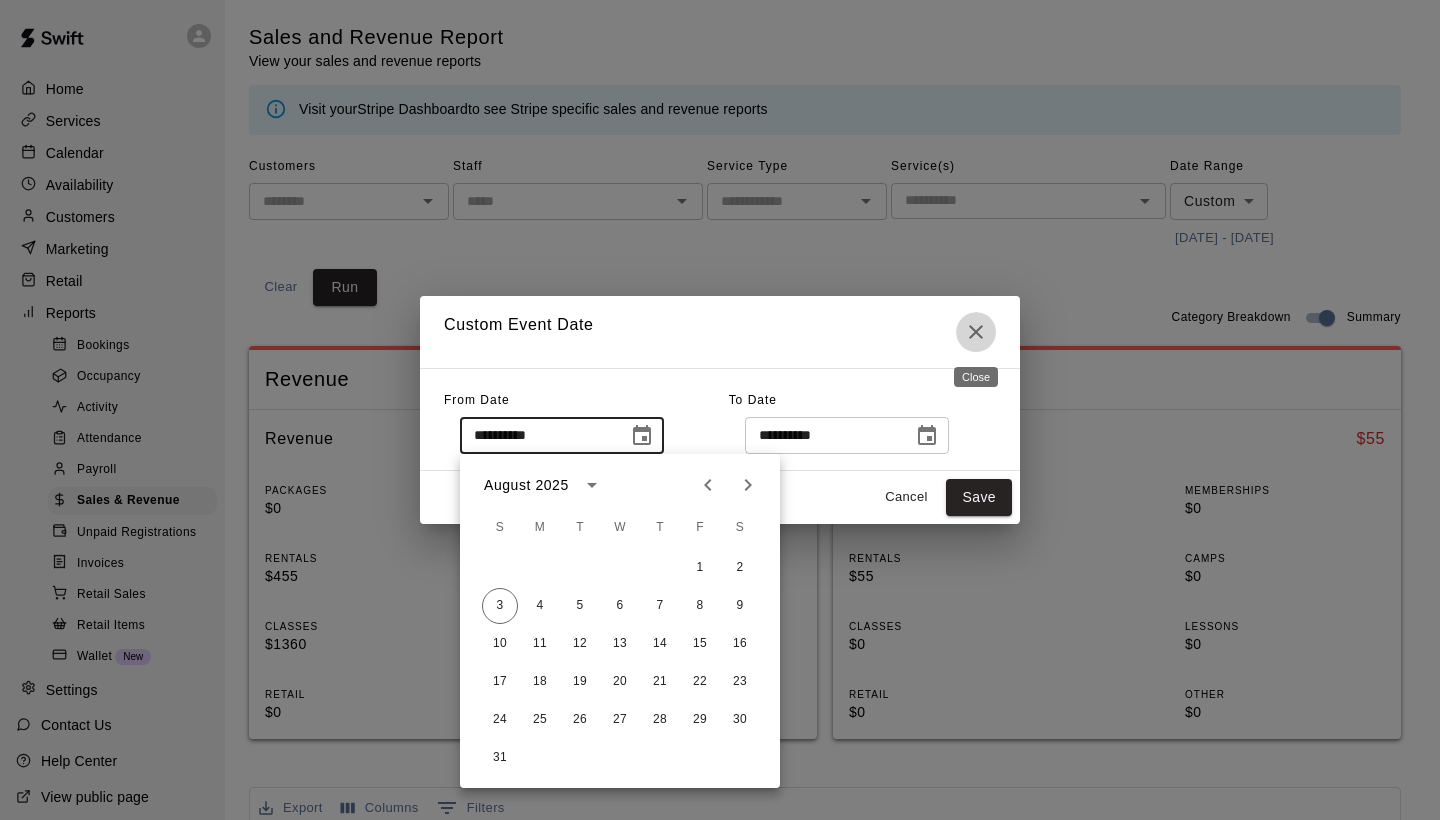 click 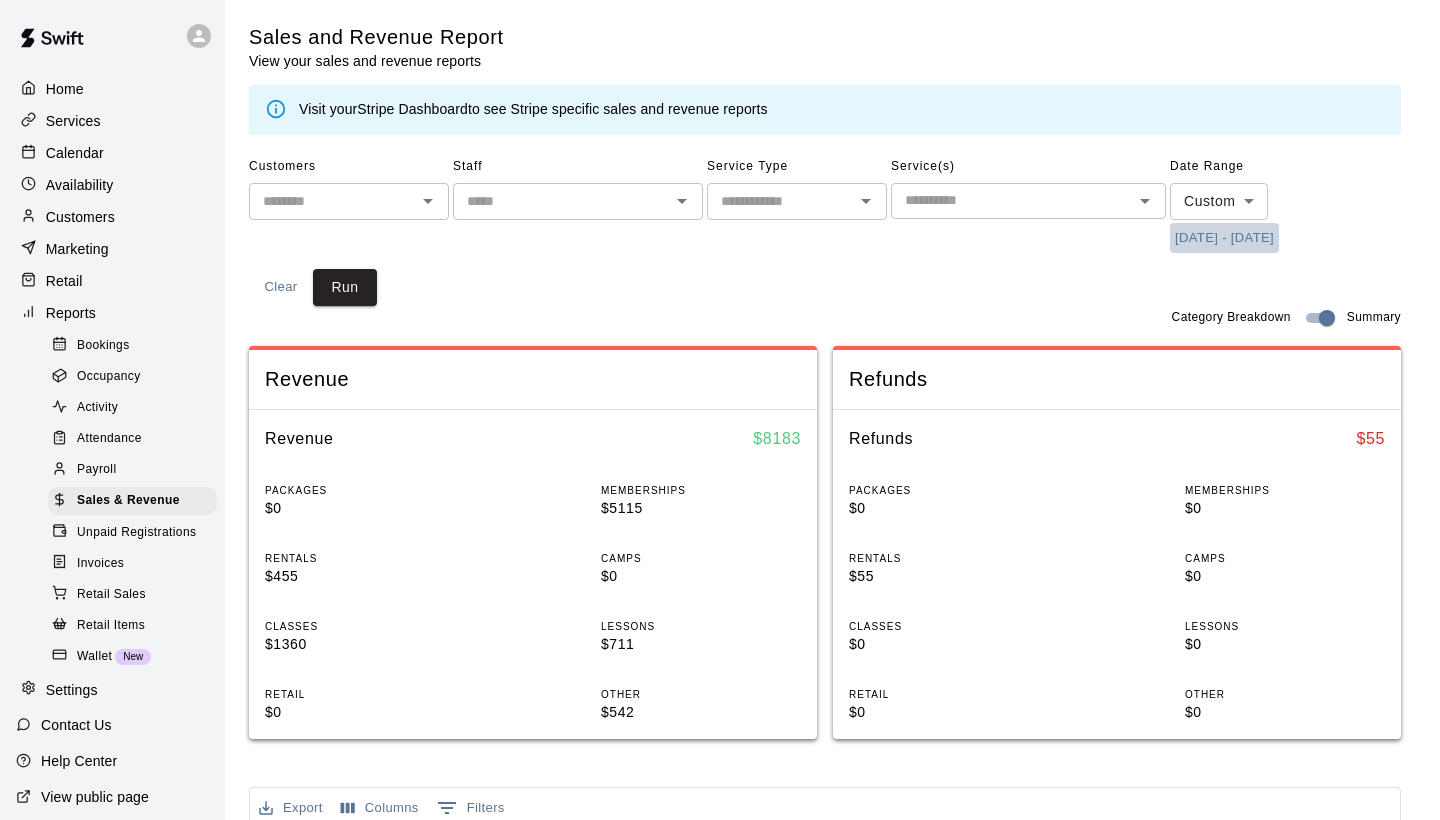 click on "[DATE] - [DATE]" at bounding box center (1224, 238) 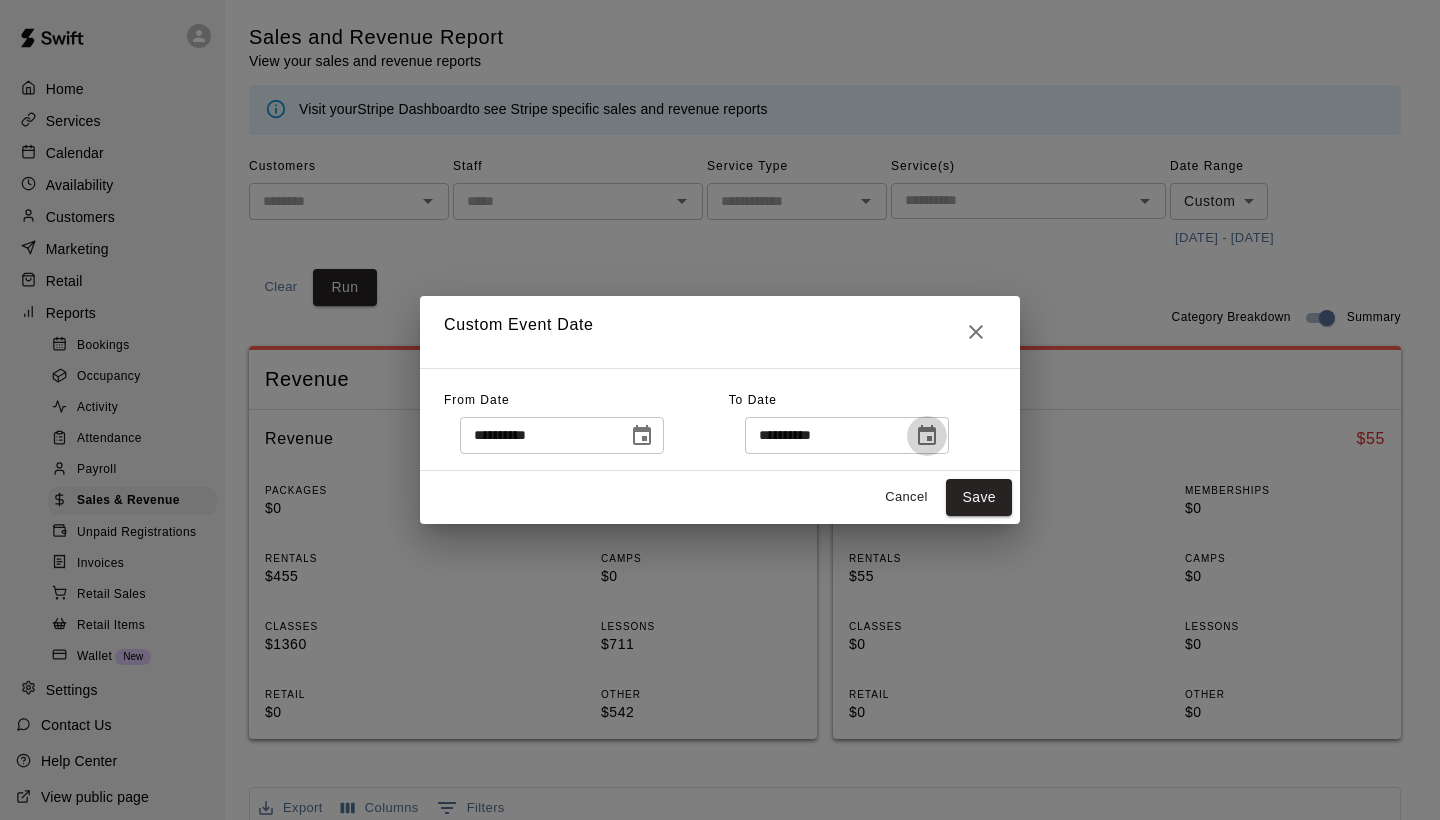 click at bounding box center (927, 436) 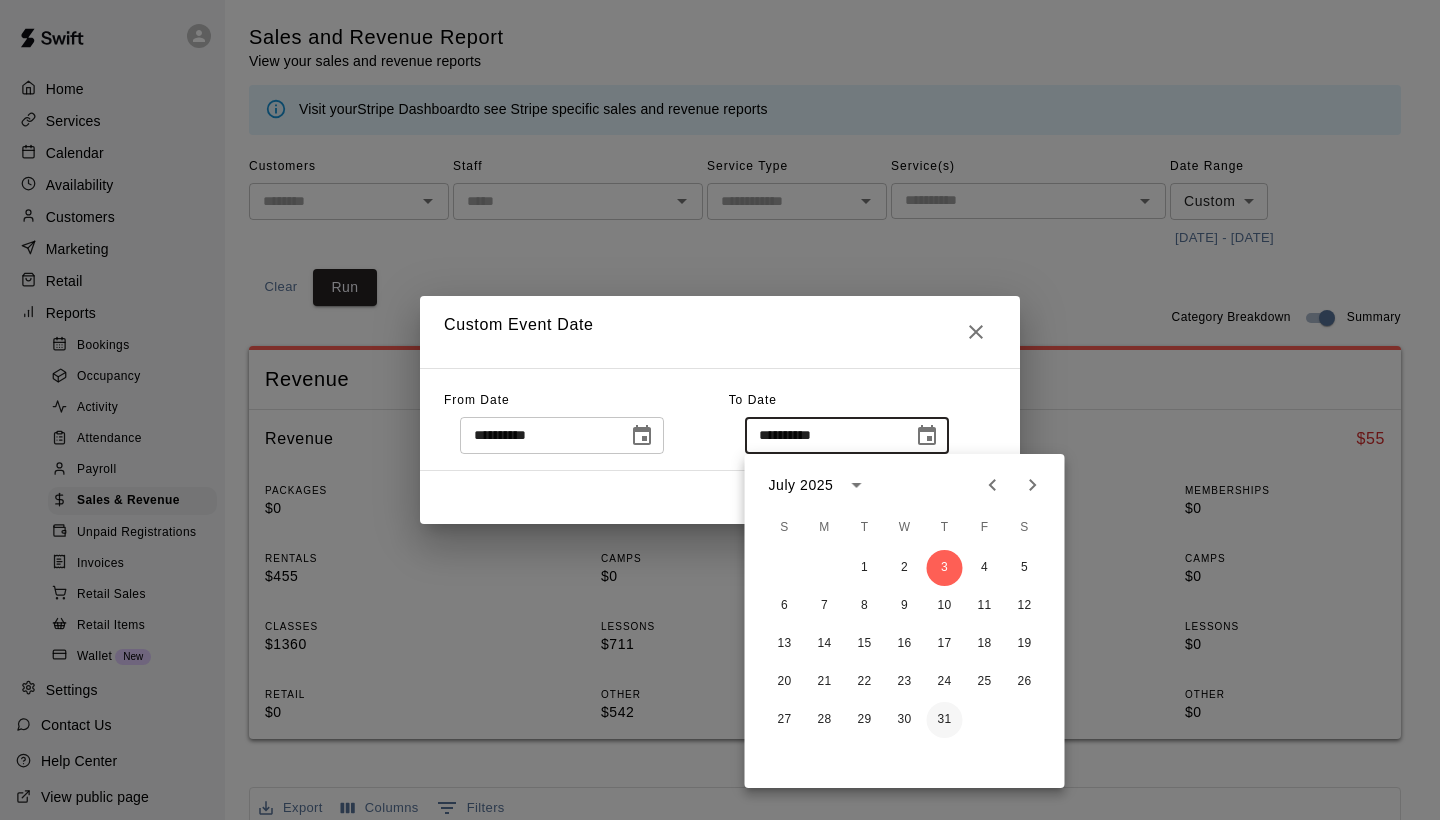 click on "31" at bounding box center (945, 720) 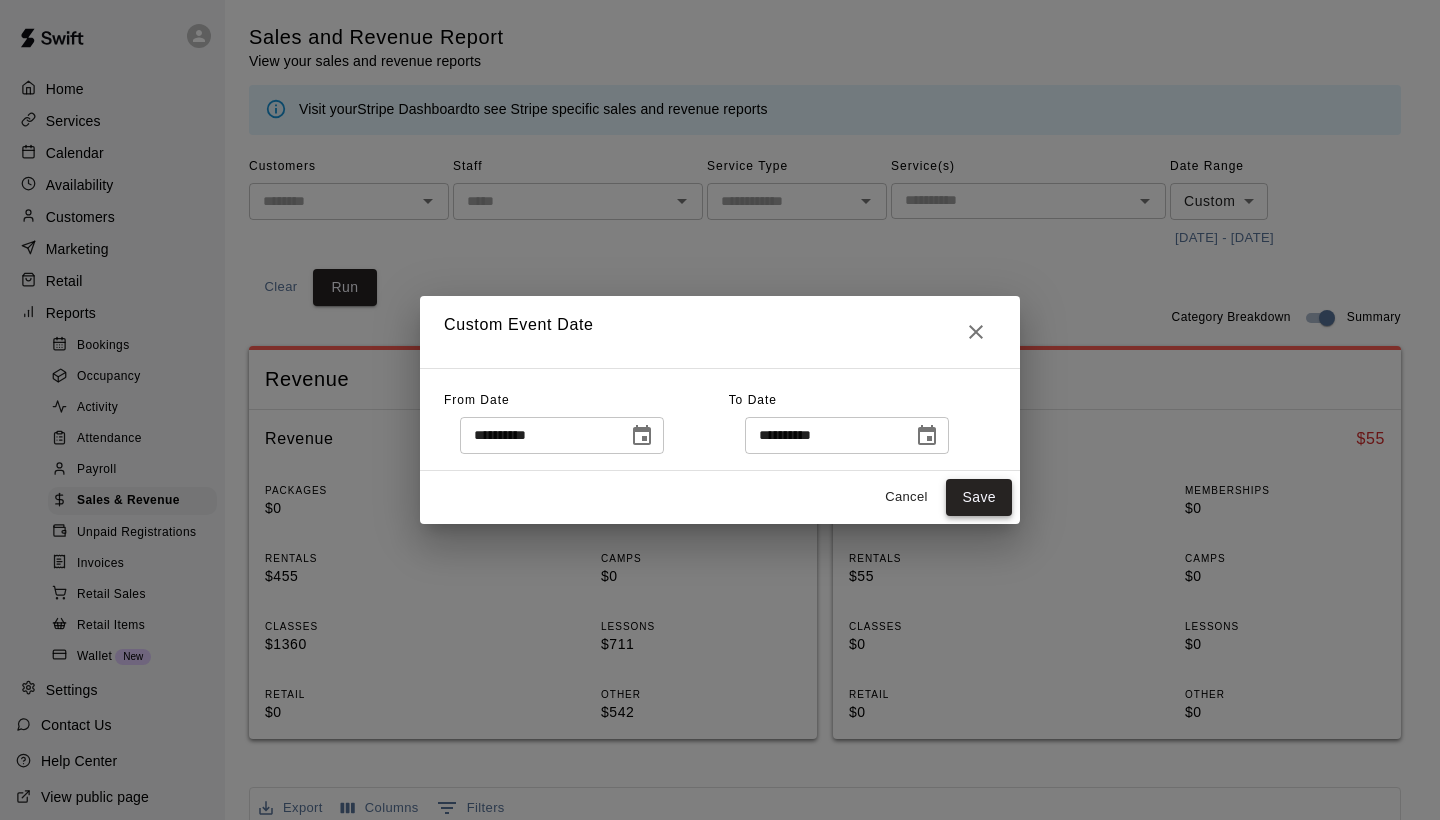 click on "Save" at bounding box center [979, 497] 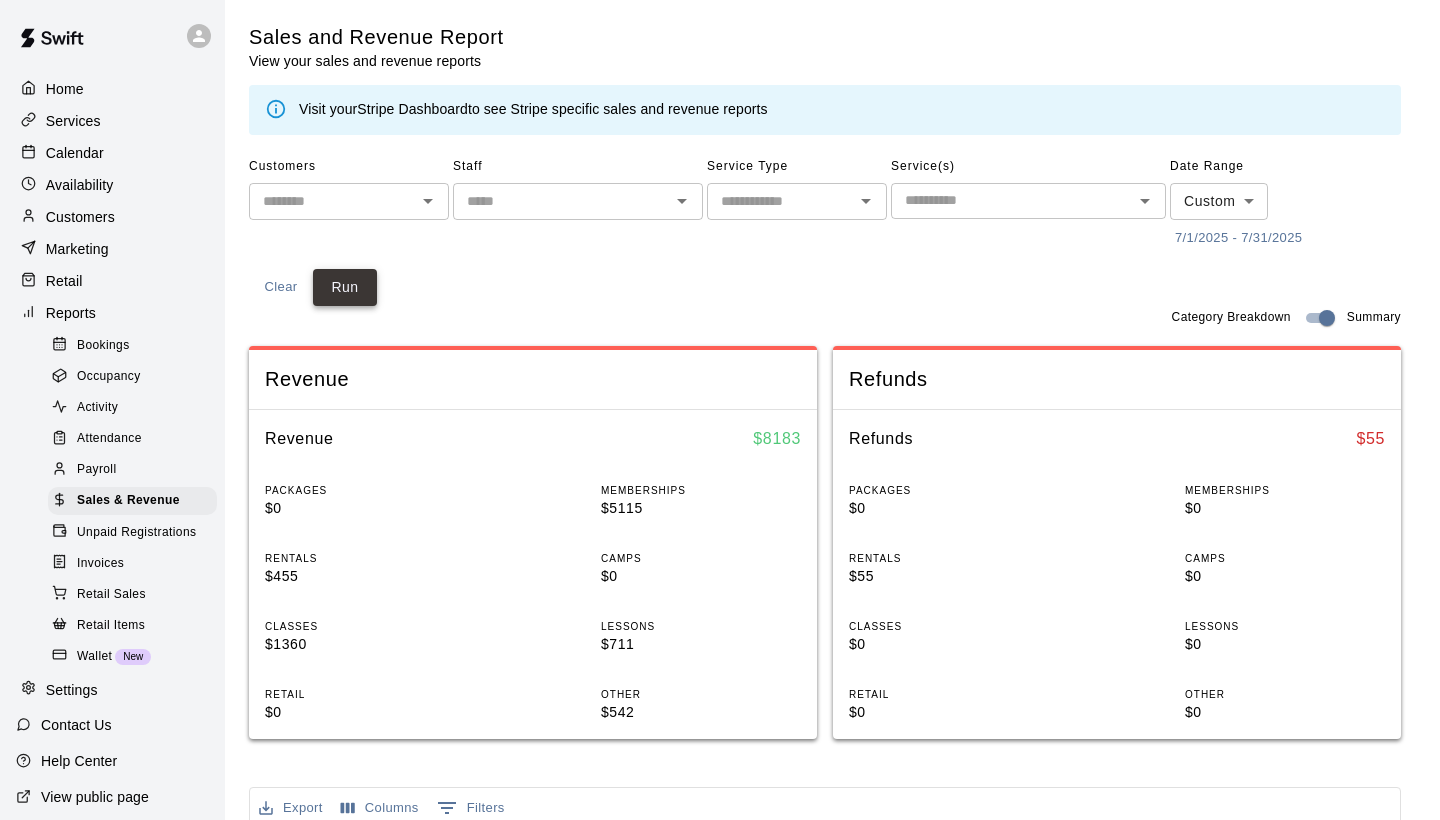 click on "Run" at bounding box center (345, 287) 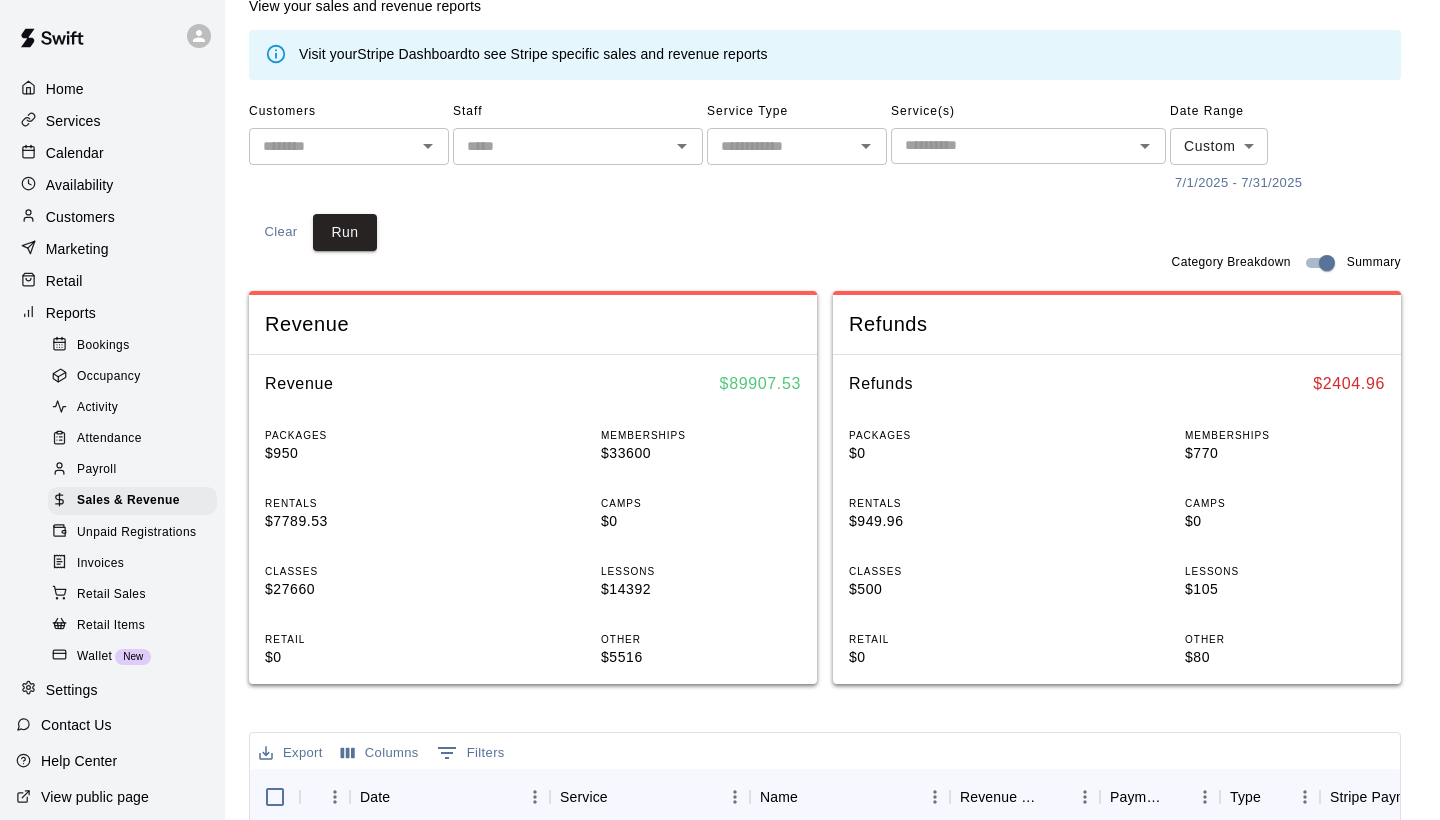 scroll, scrollTop: 52, scrollLeft: 0, axis: vertical 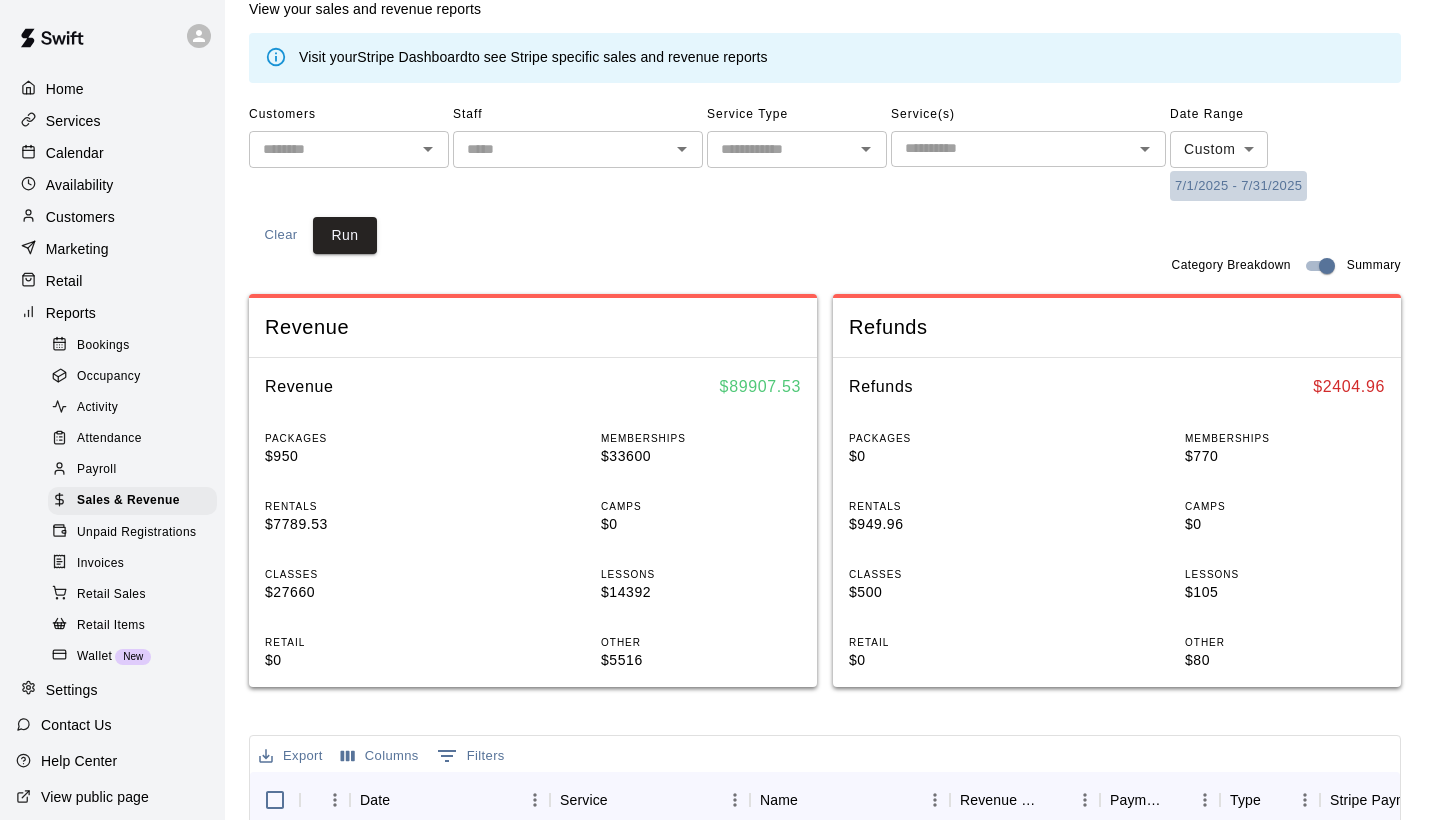 click on "7/1/2025 - 7/31/2025" at bounding box center (1238, 186) 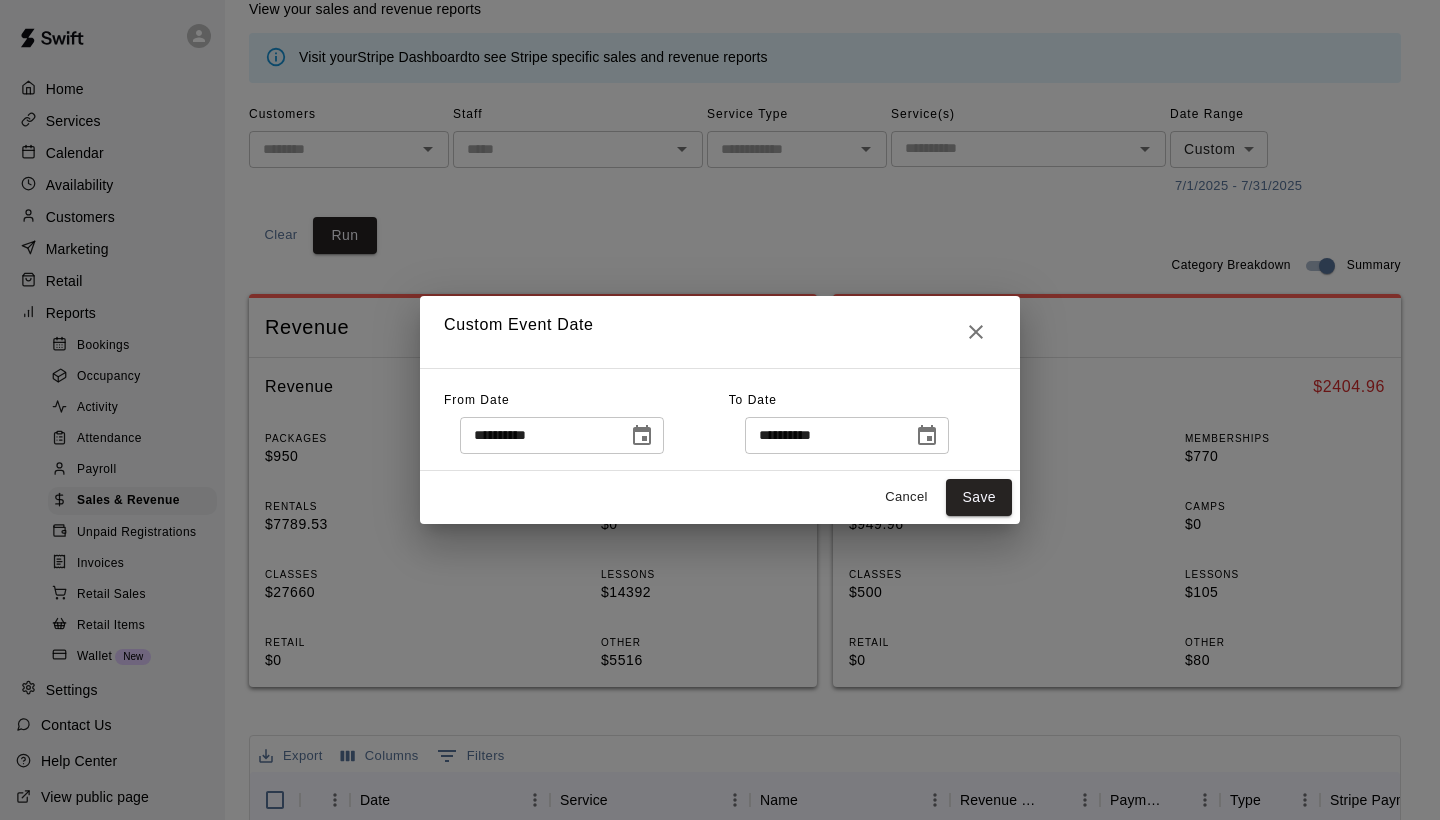 click at bounding box center [642, 436] 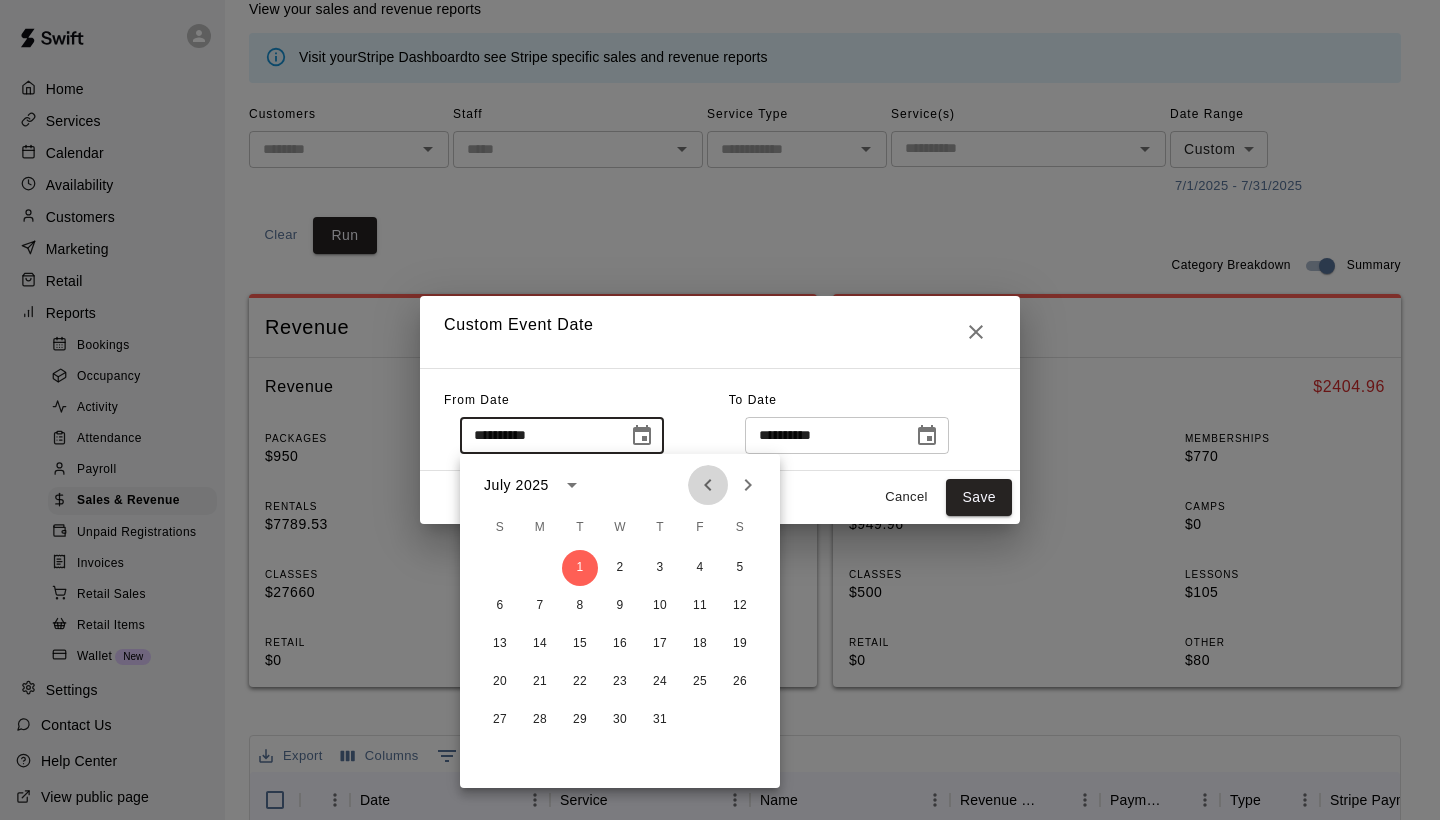 click at bounding box center [708, 485] 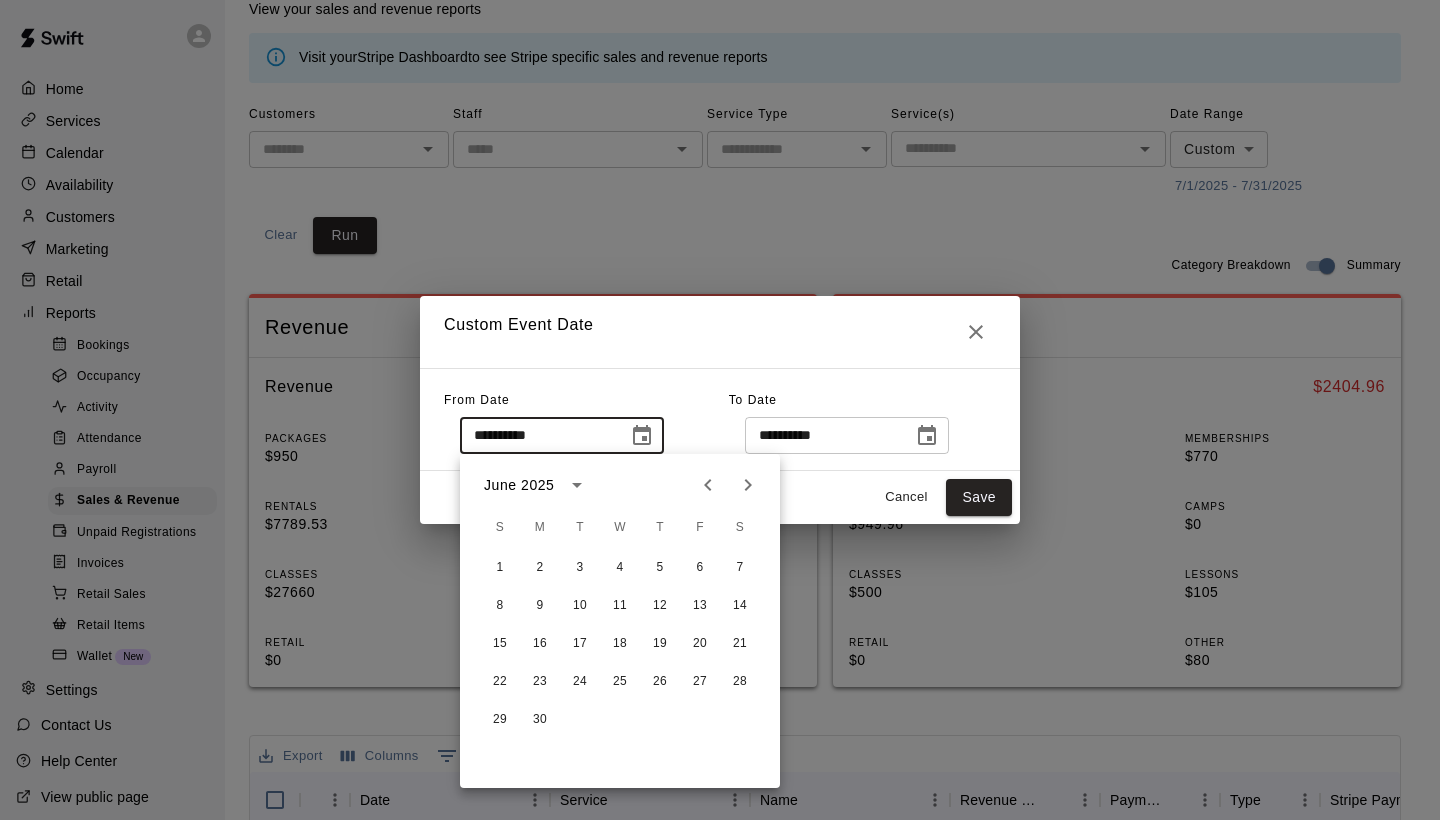 click at bounding box center (708, 485) 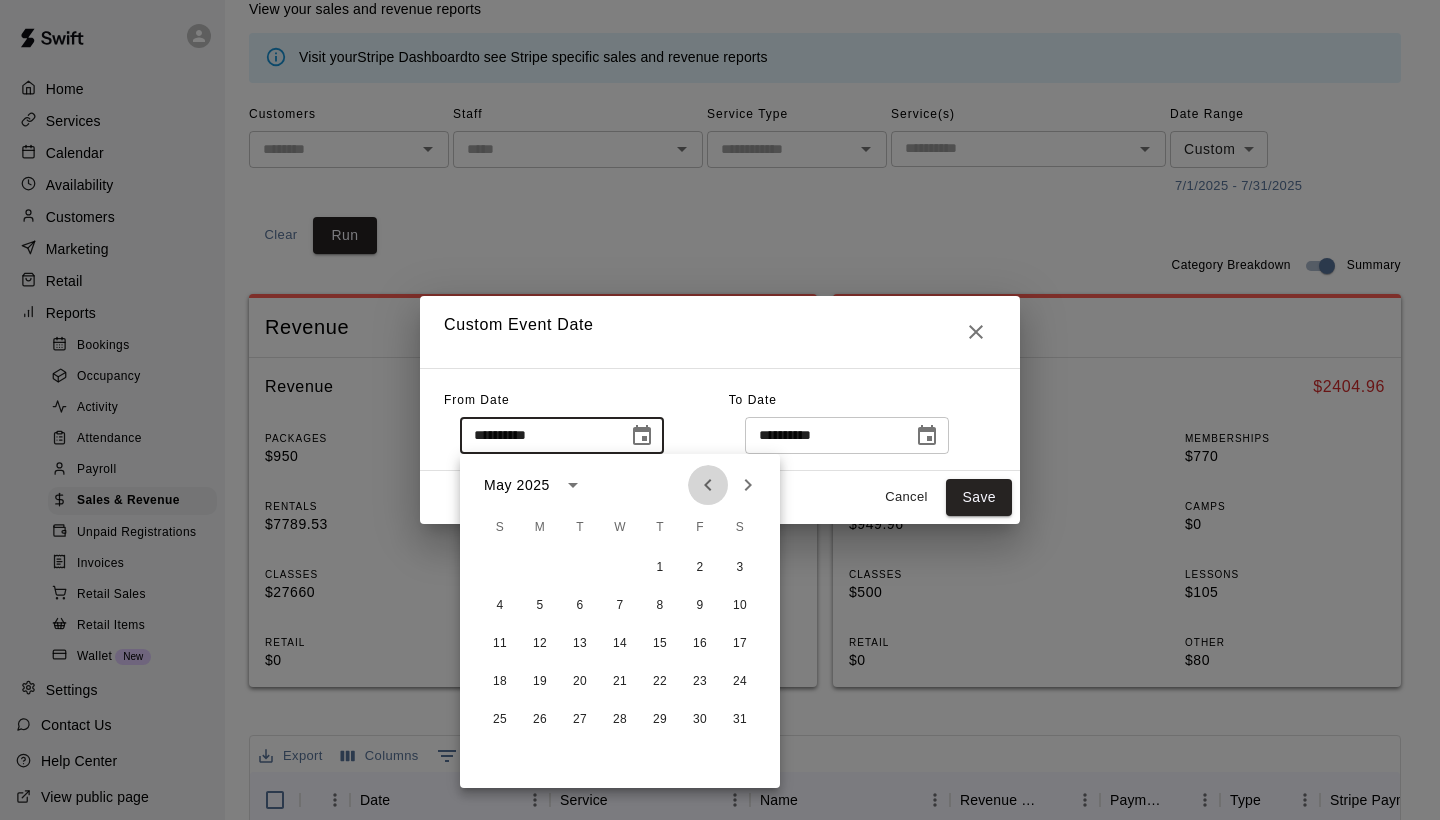 click at bounding box center [708, 485] 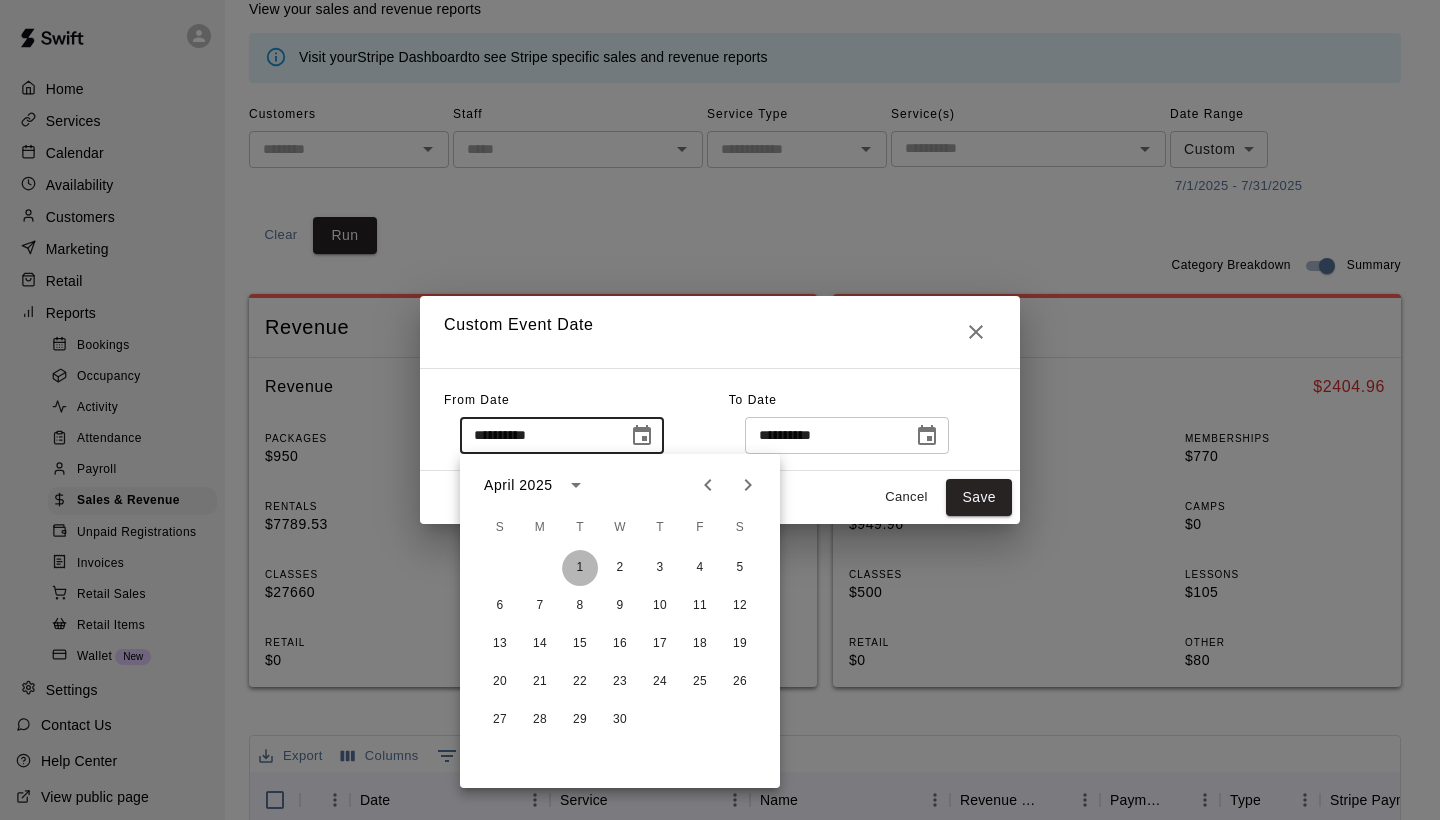 click on "1" at bounding box center (580, 568) 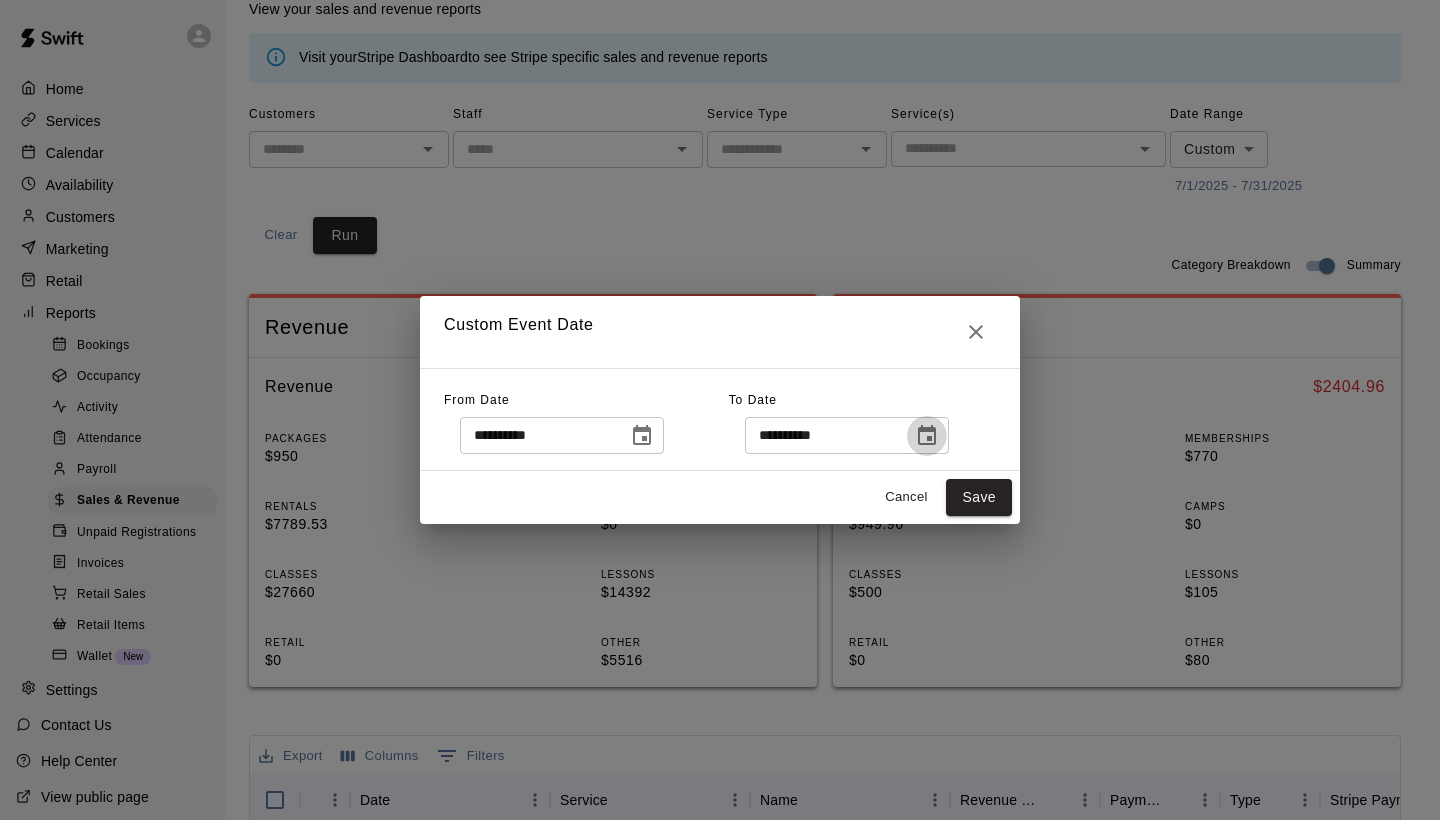click 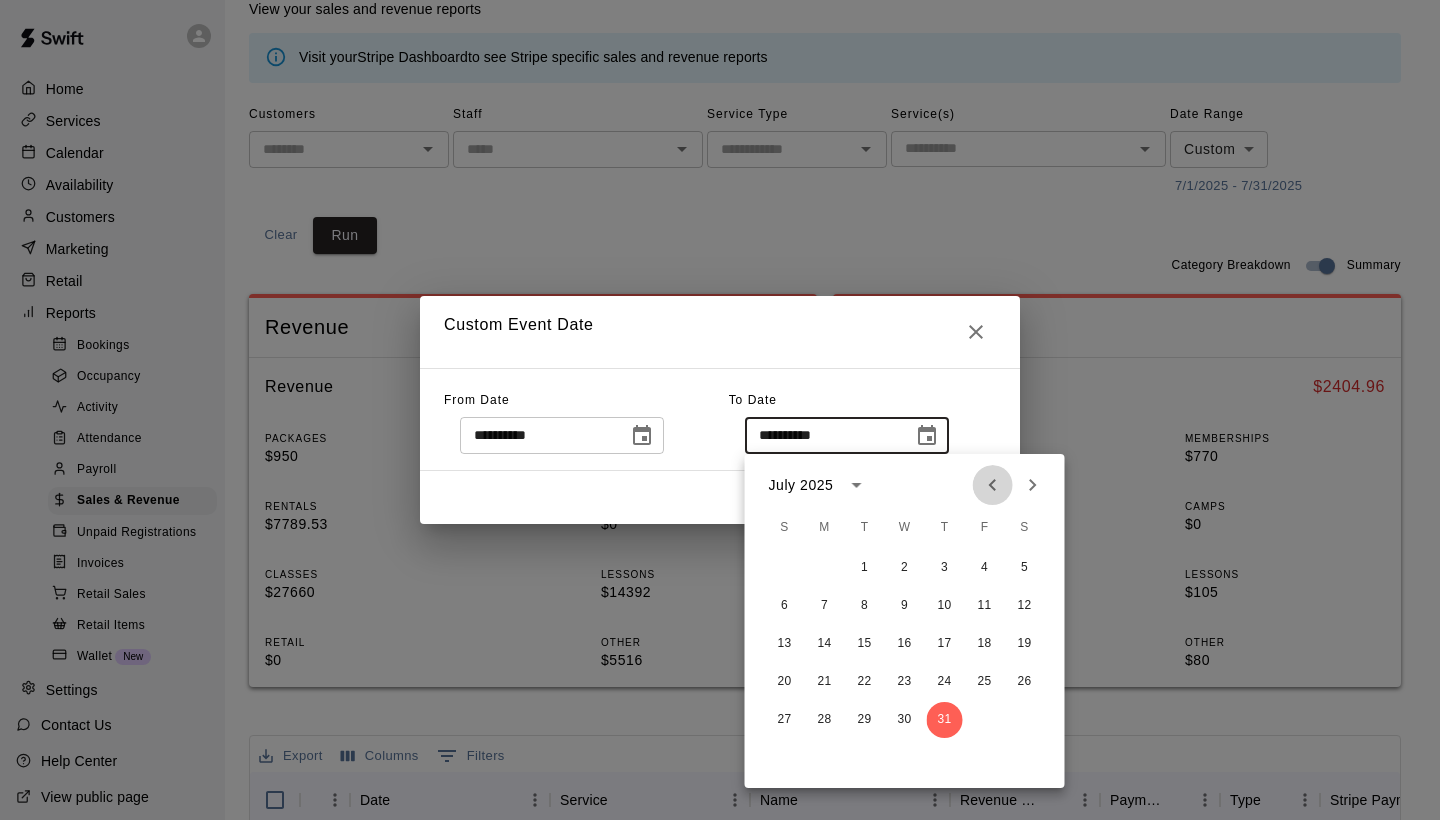 click 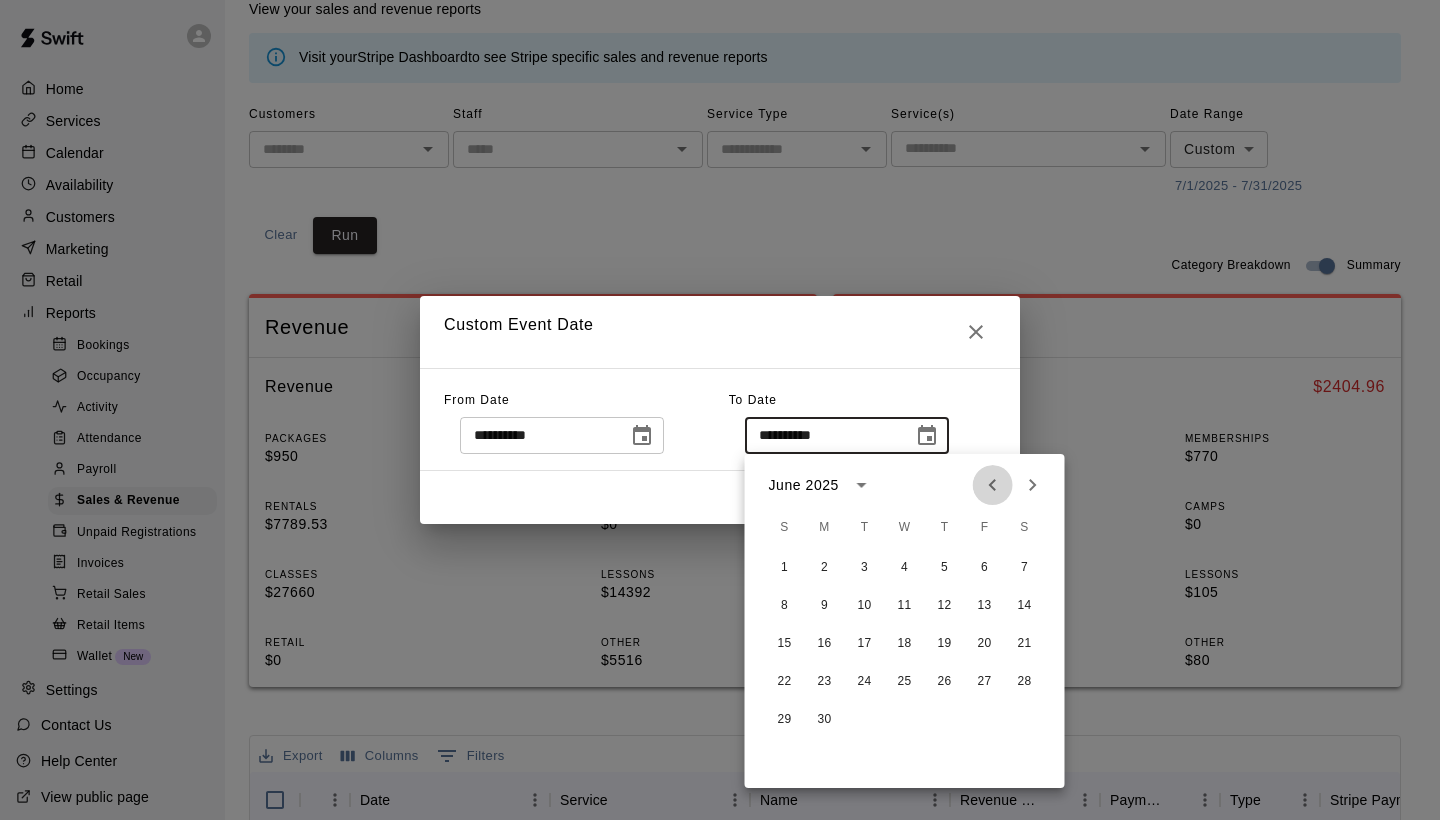 click 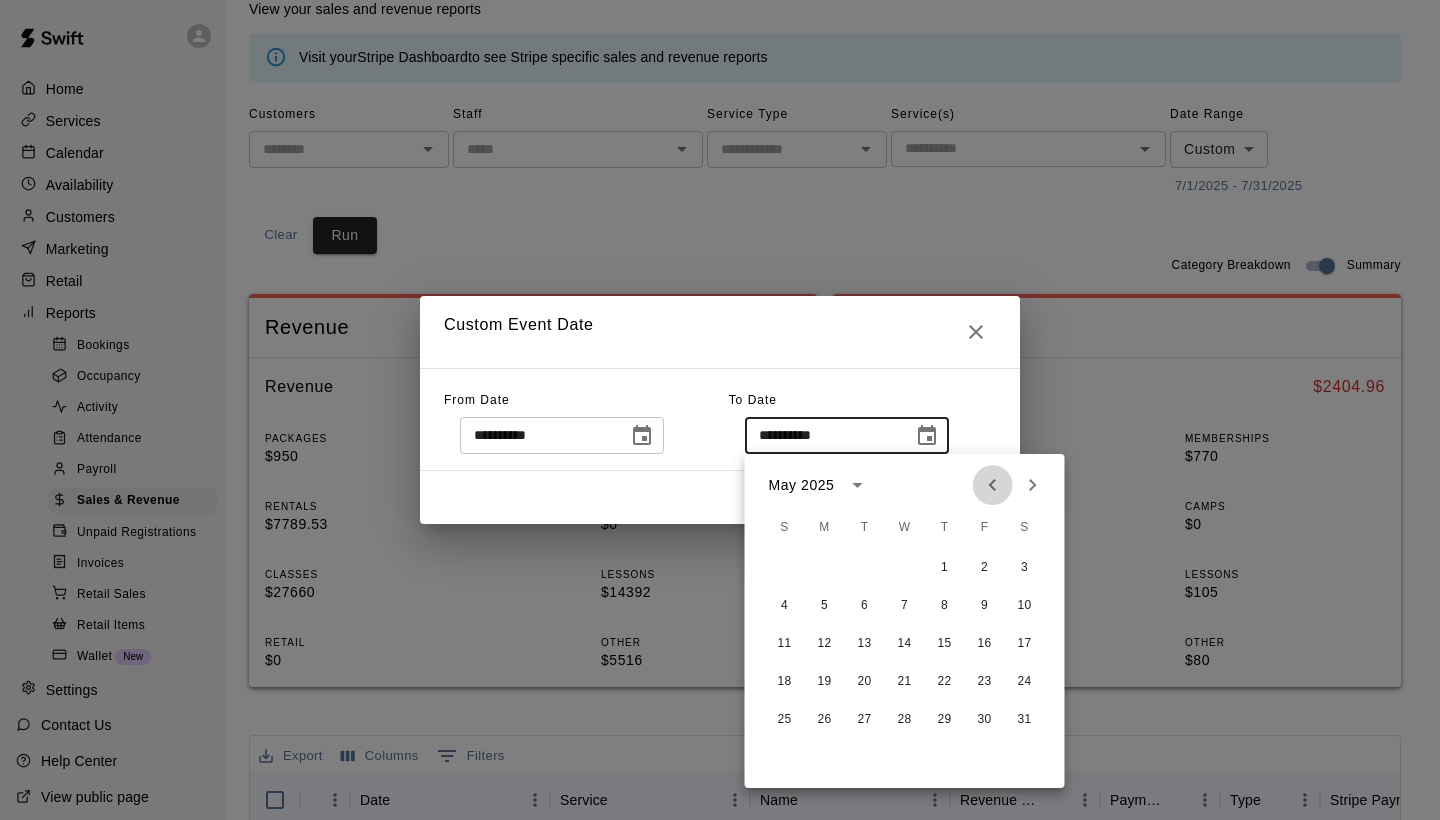 click 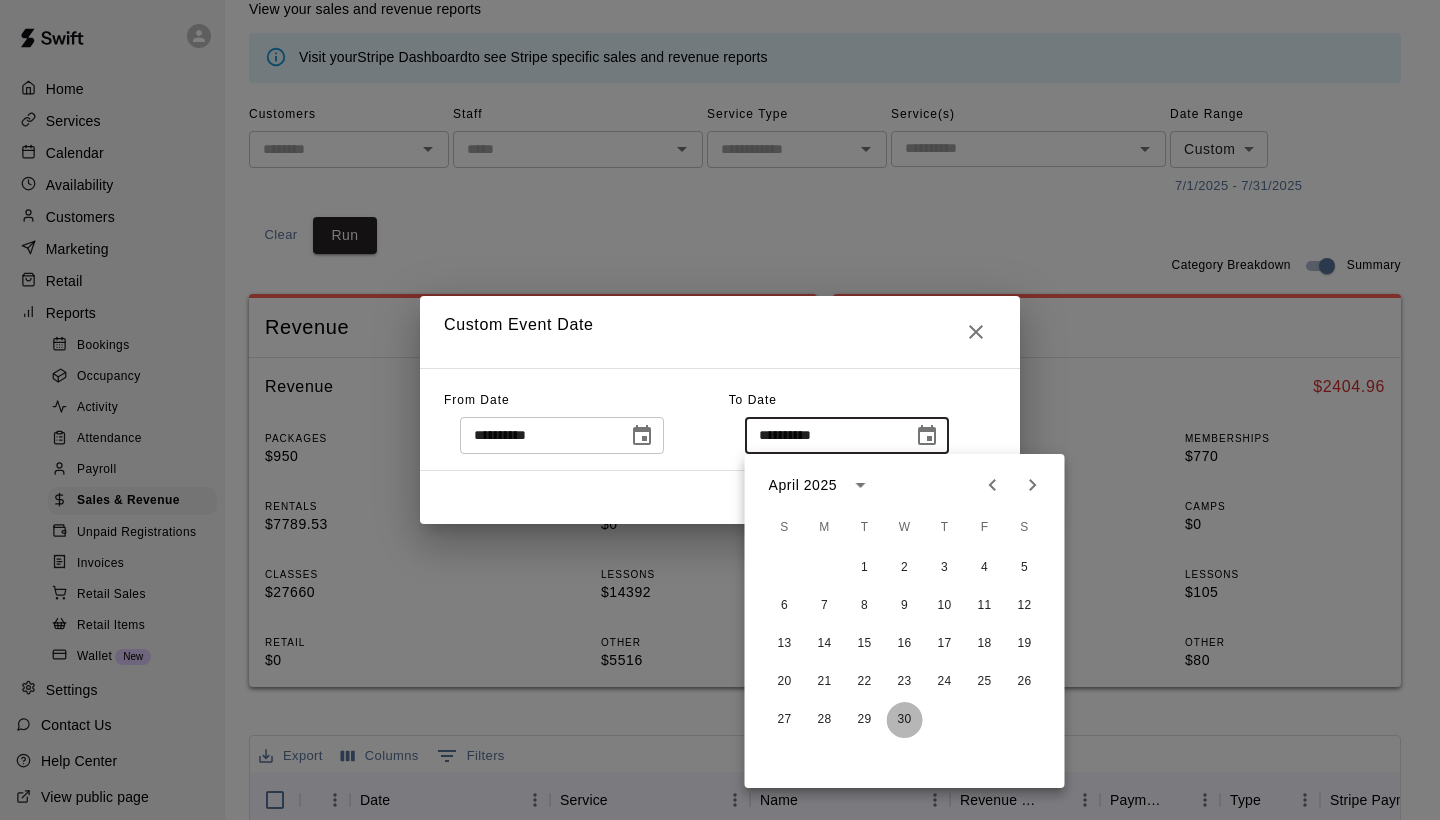click on "30" at bounding box center (905, 720) 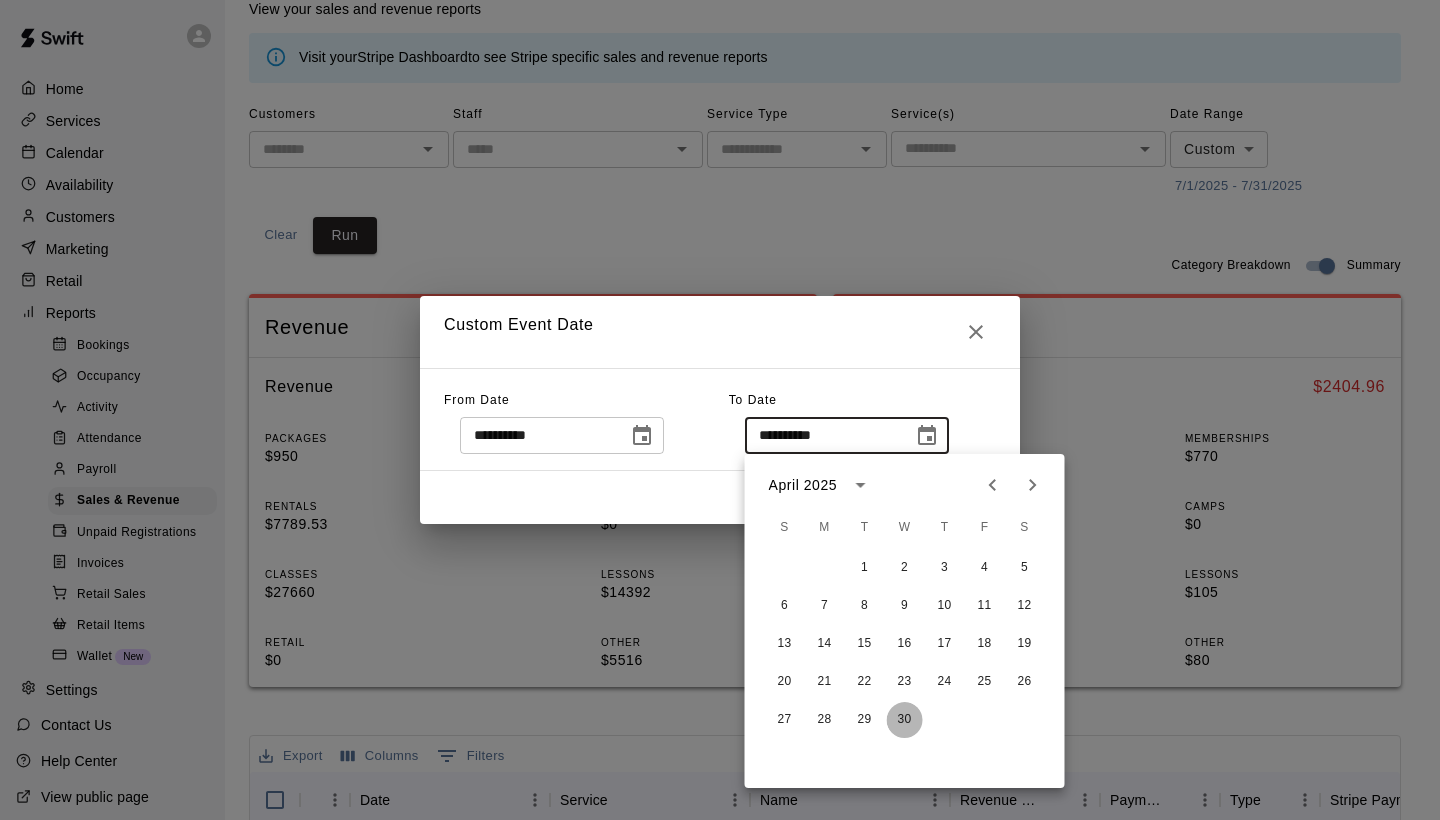 type on "**********" 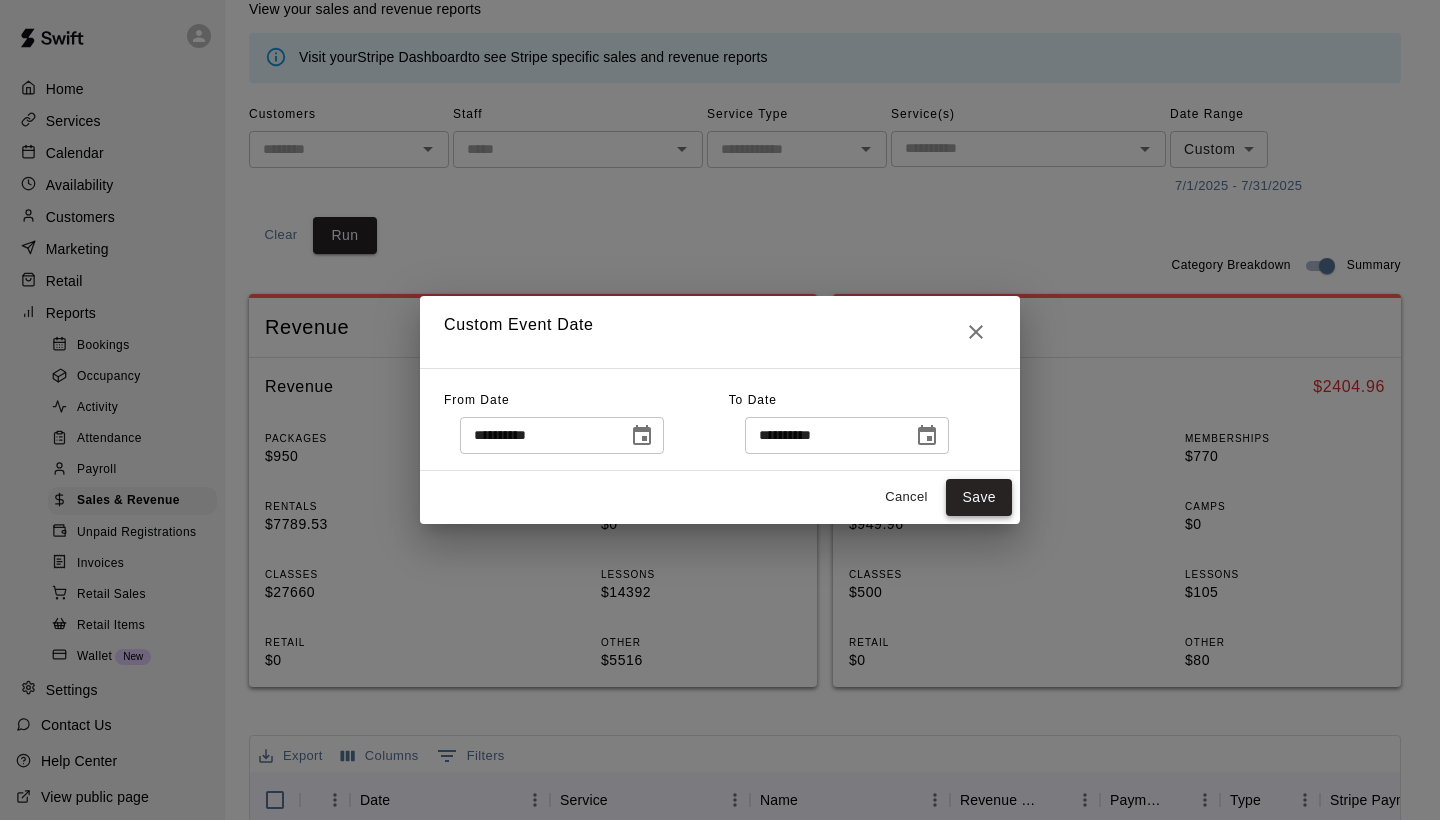 click on "Save" at bounding box center [979, 497] 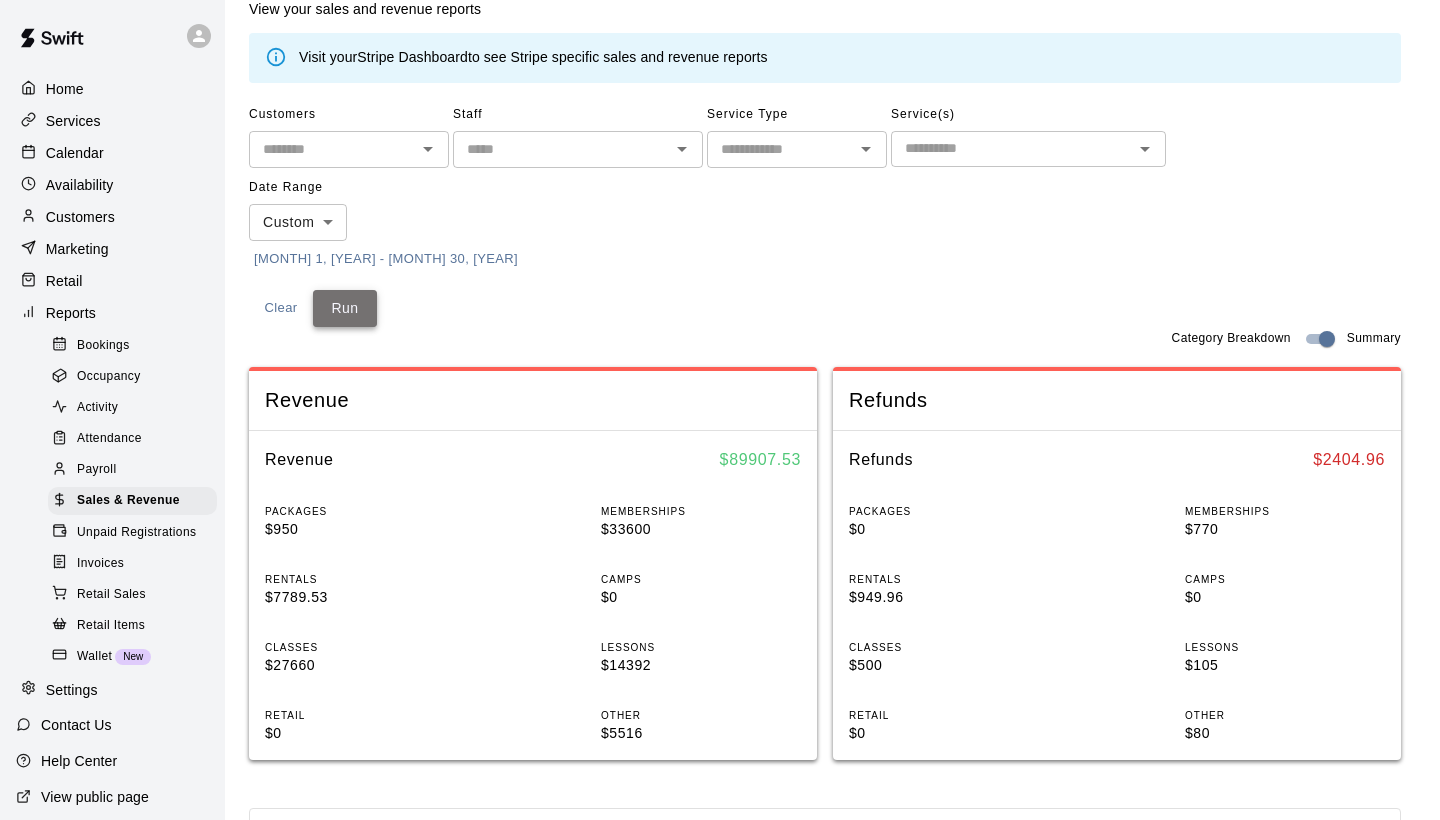 click on "Run" at bounding box center (345, 308) 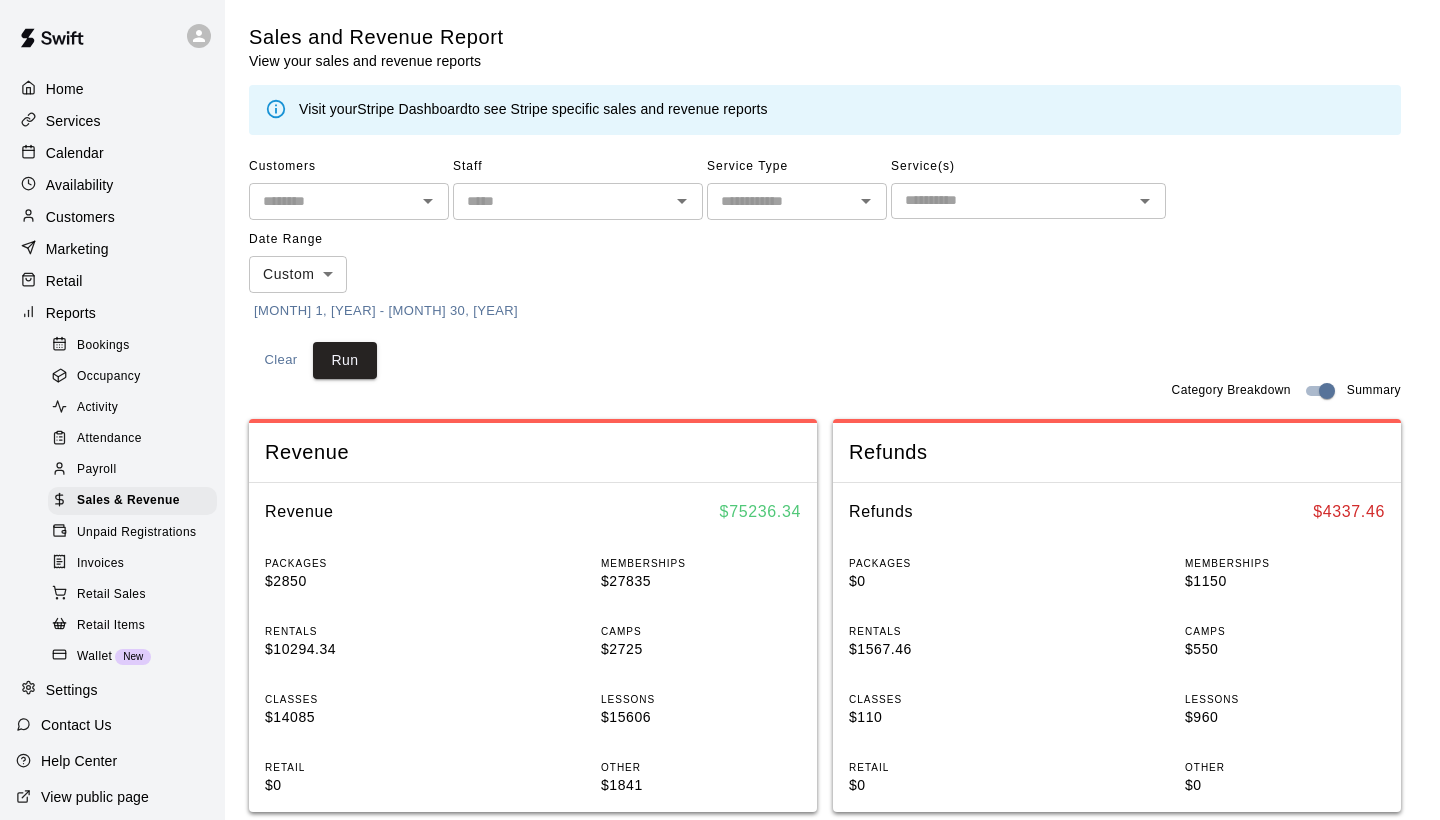 click on "[MONTH] 1, [YEAR] - [MONTH] 30, [YEAR]" at bounding box center [386, 311] 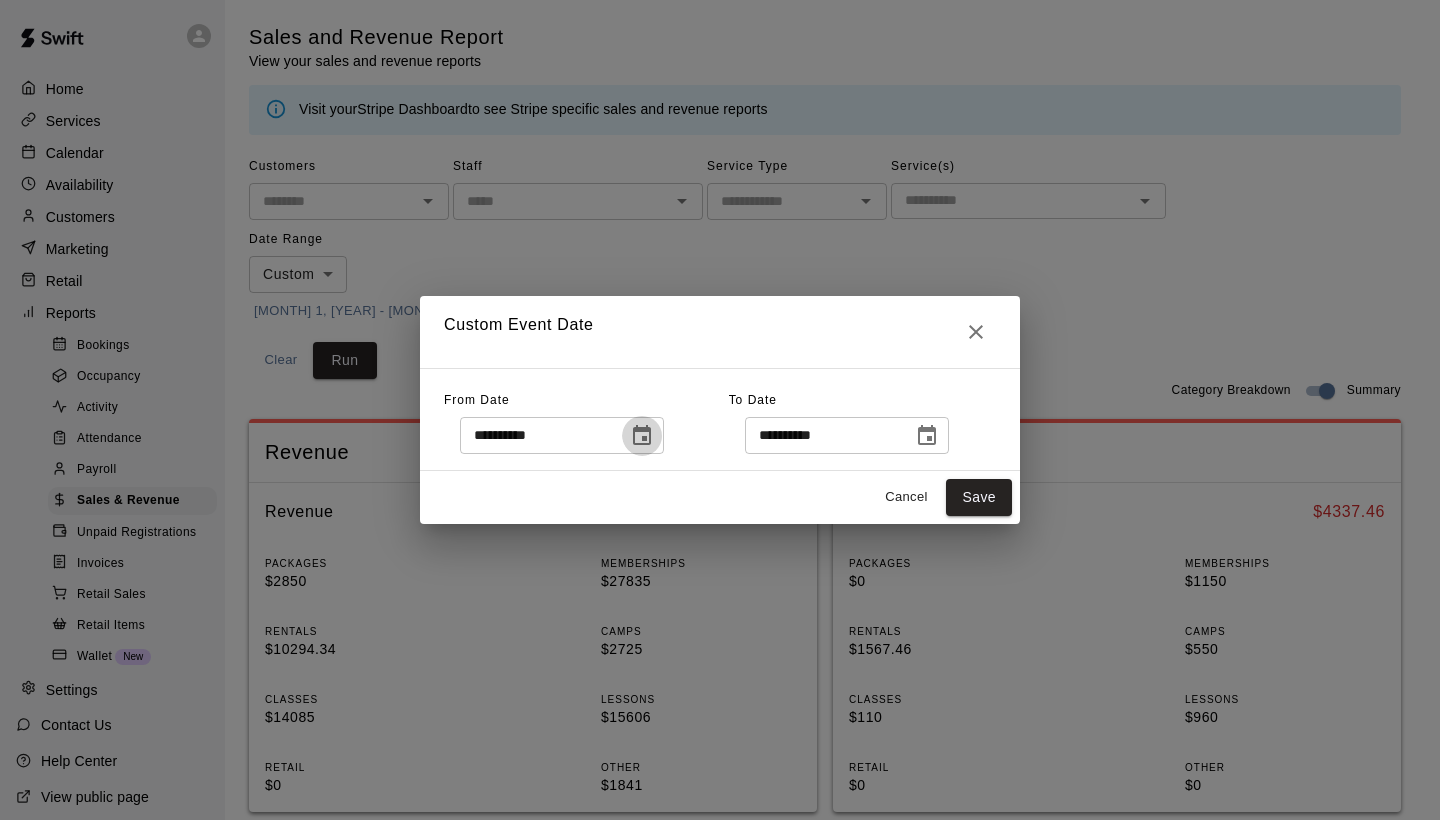 click at bounding box center (642, 436) 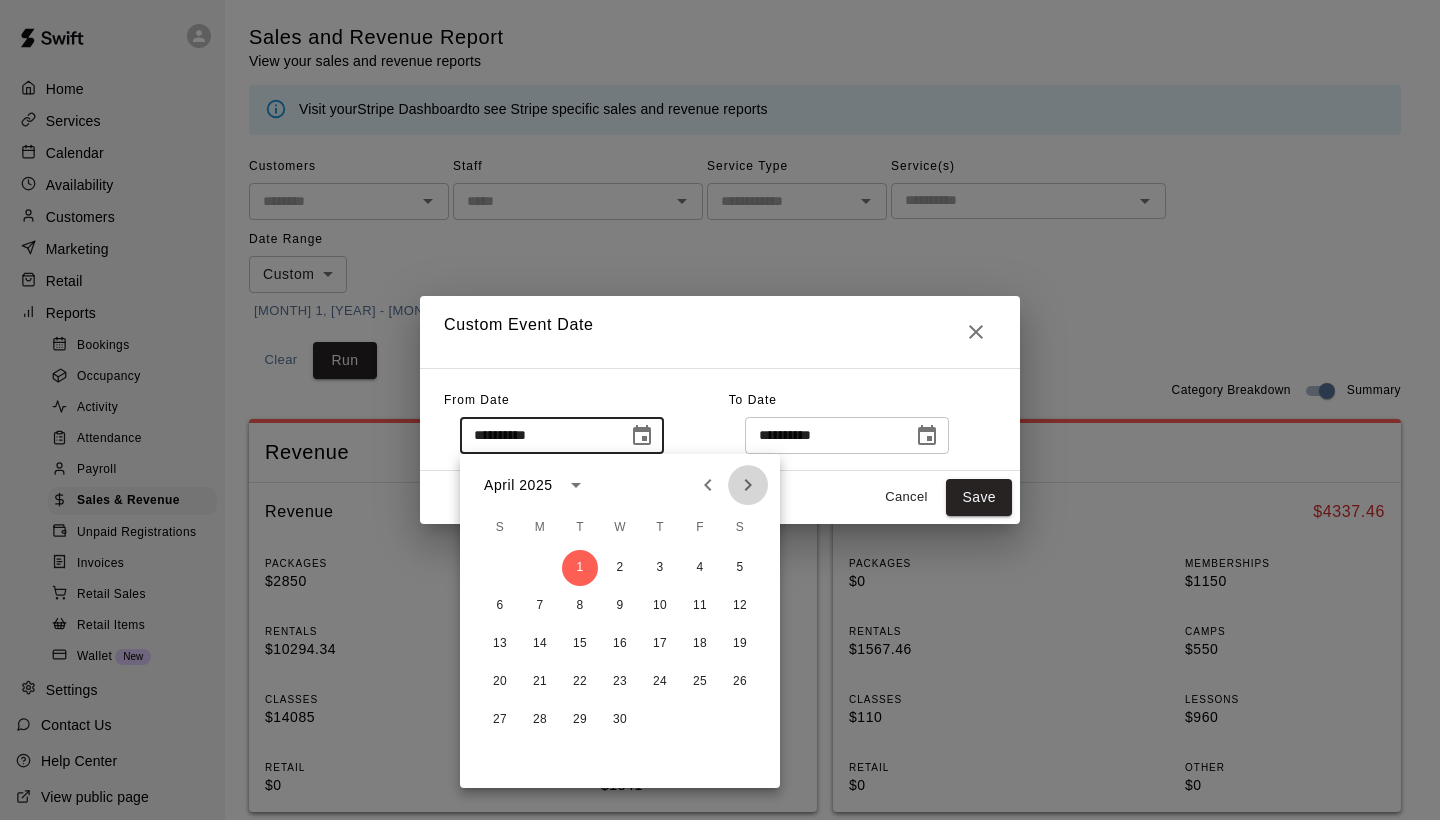 click 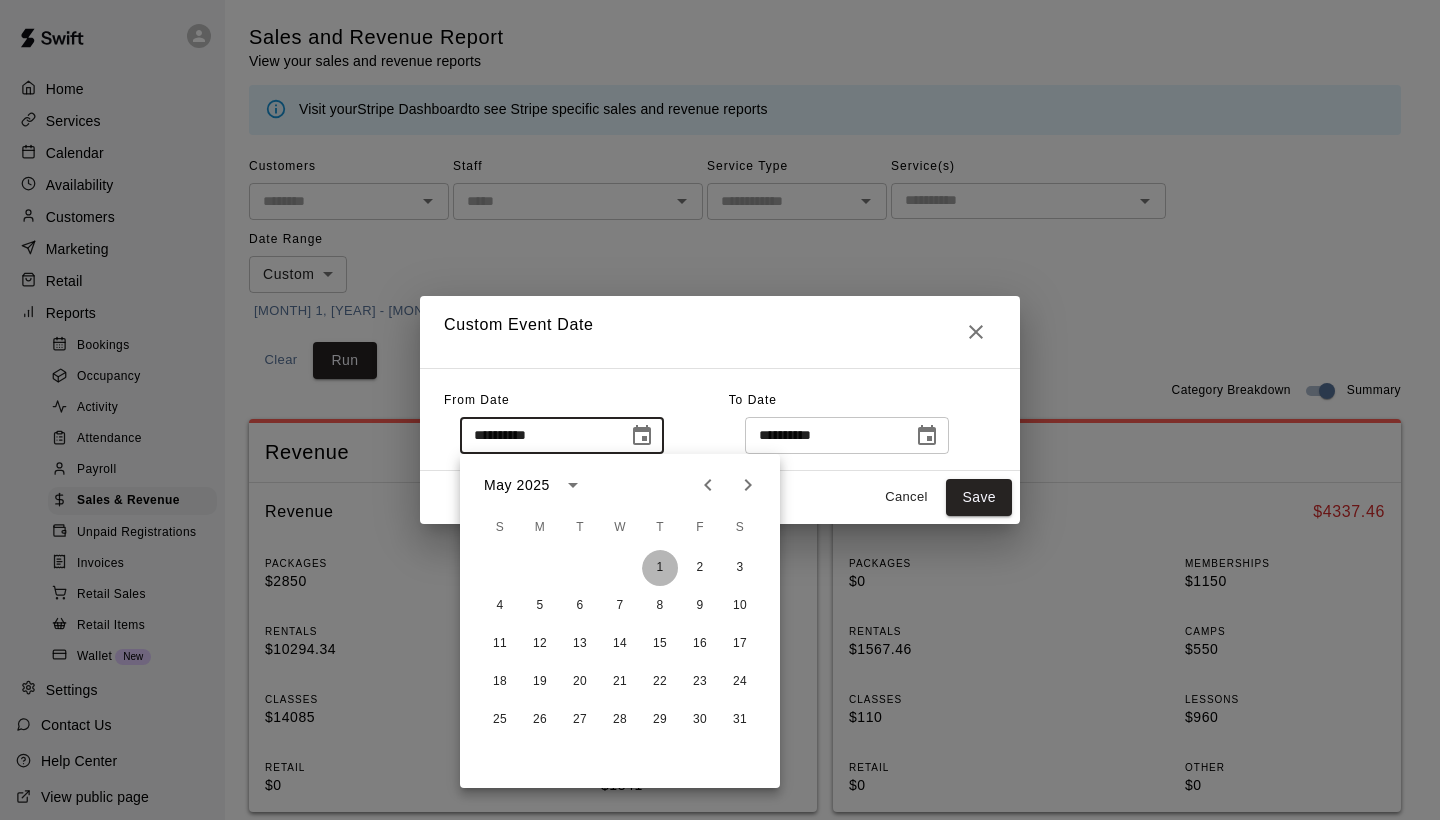click on "1" at bounding box center [660, 568] 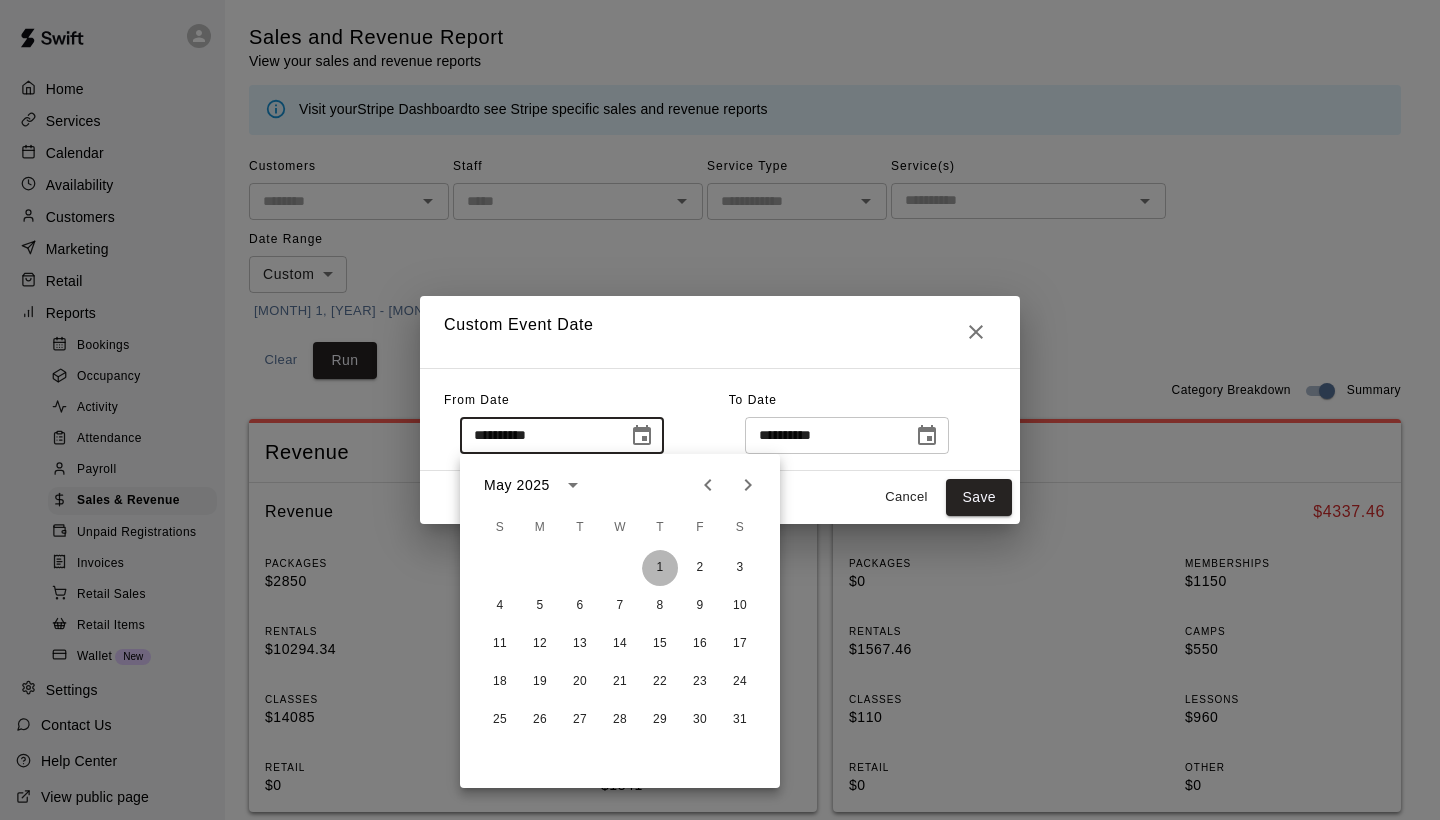 type on "**********" 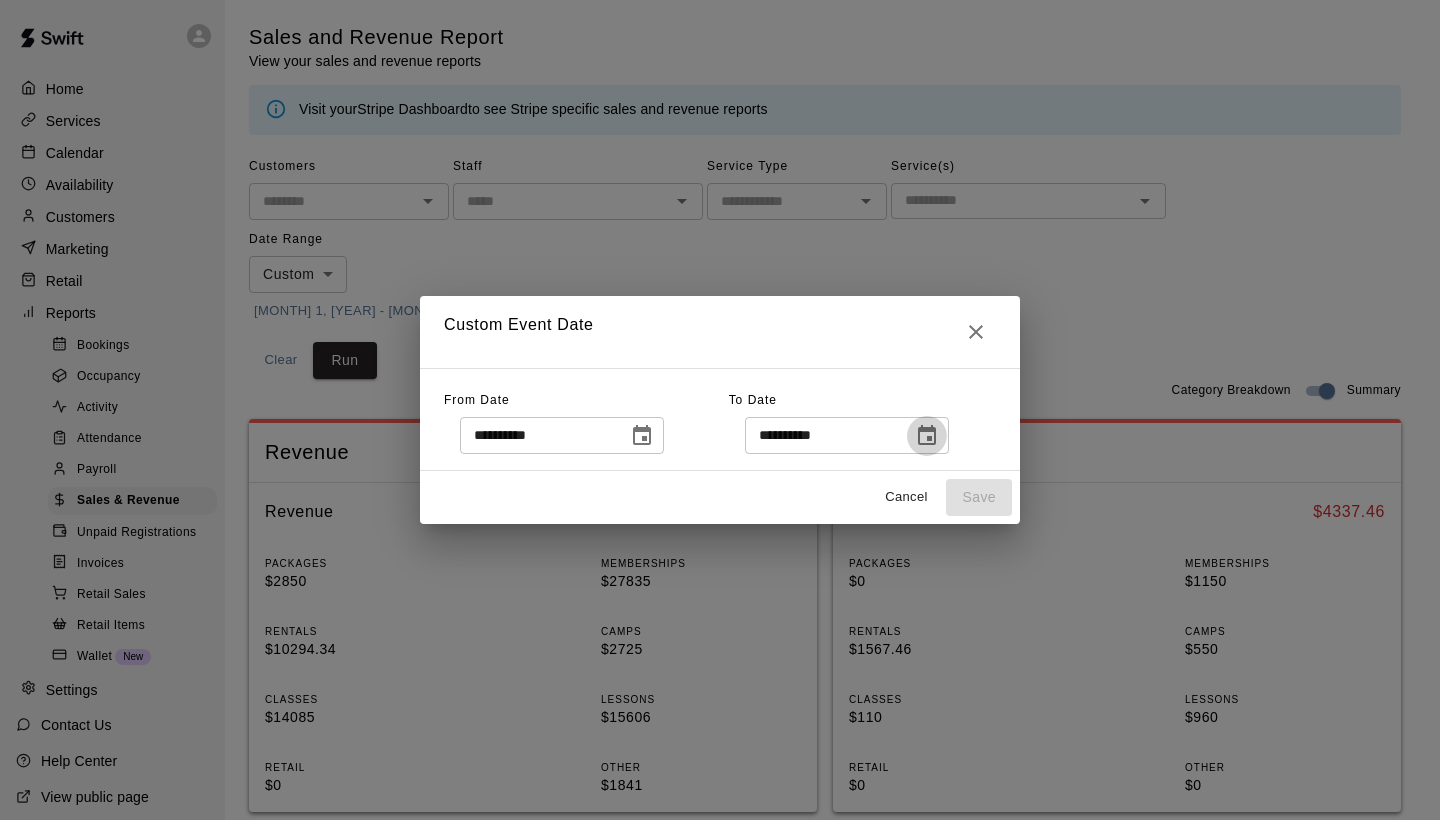 click 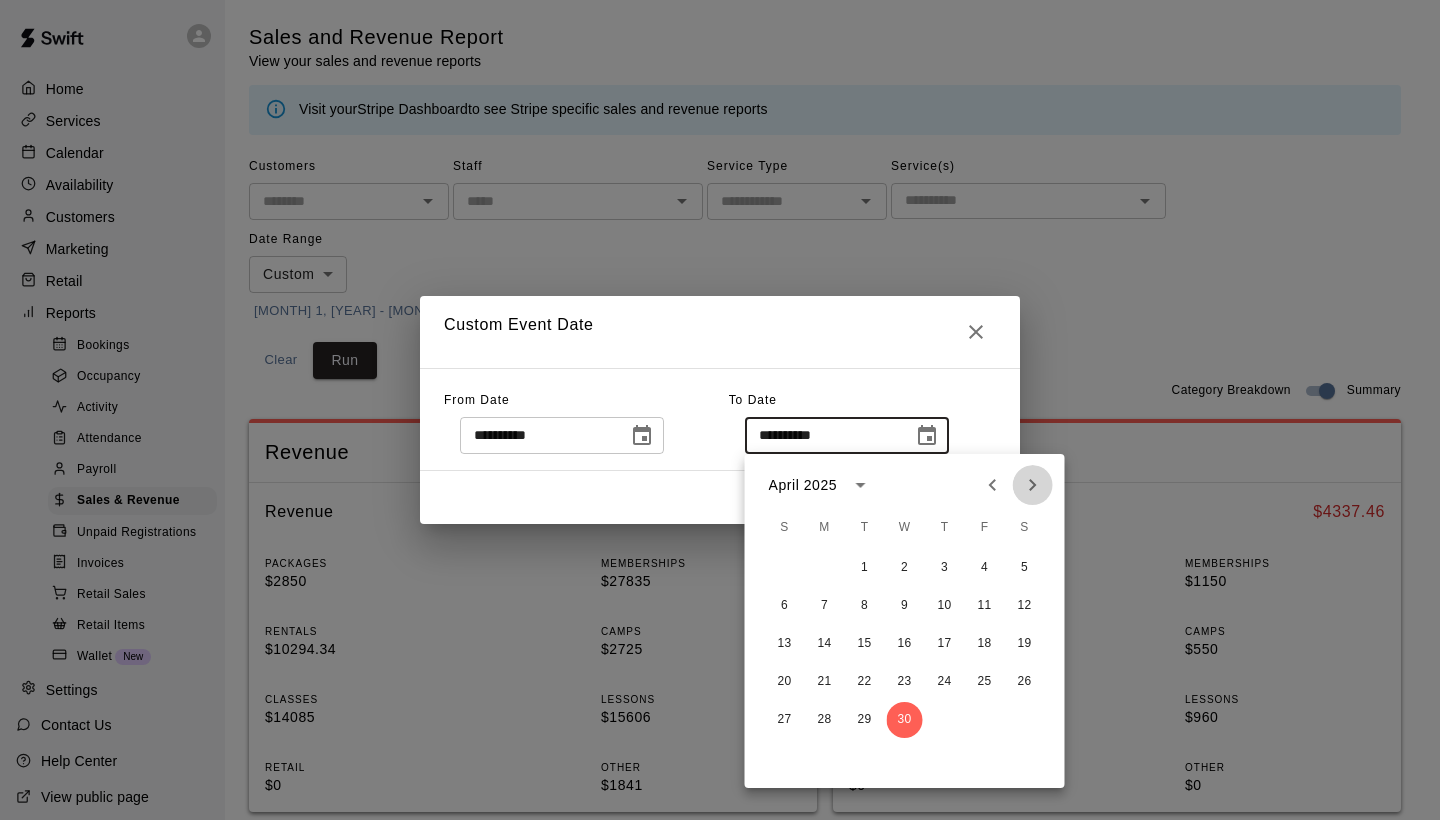 click 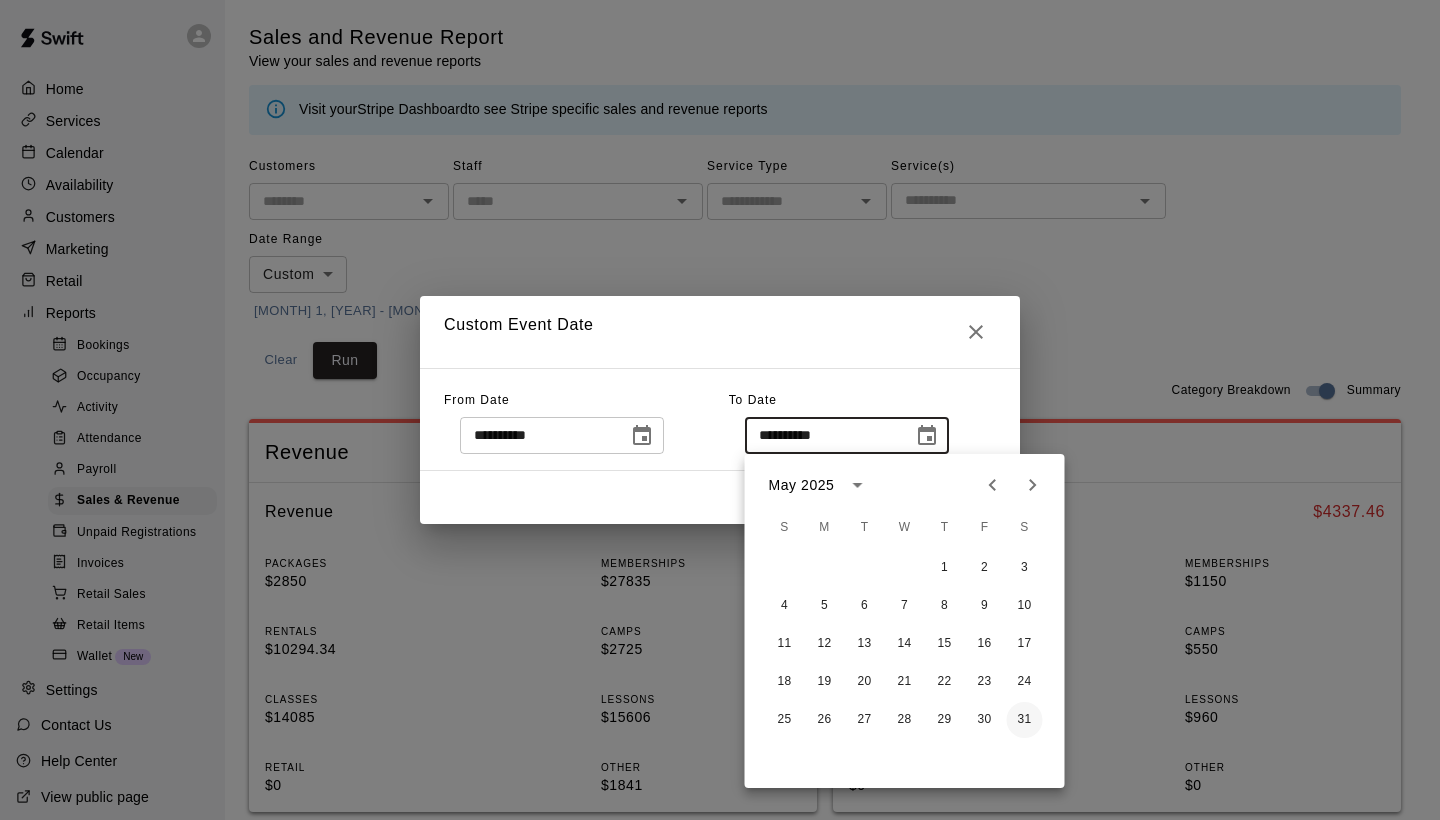 click on "31" at bounding box center [1025, 720] 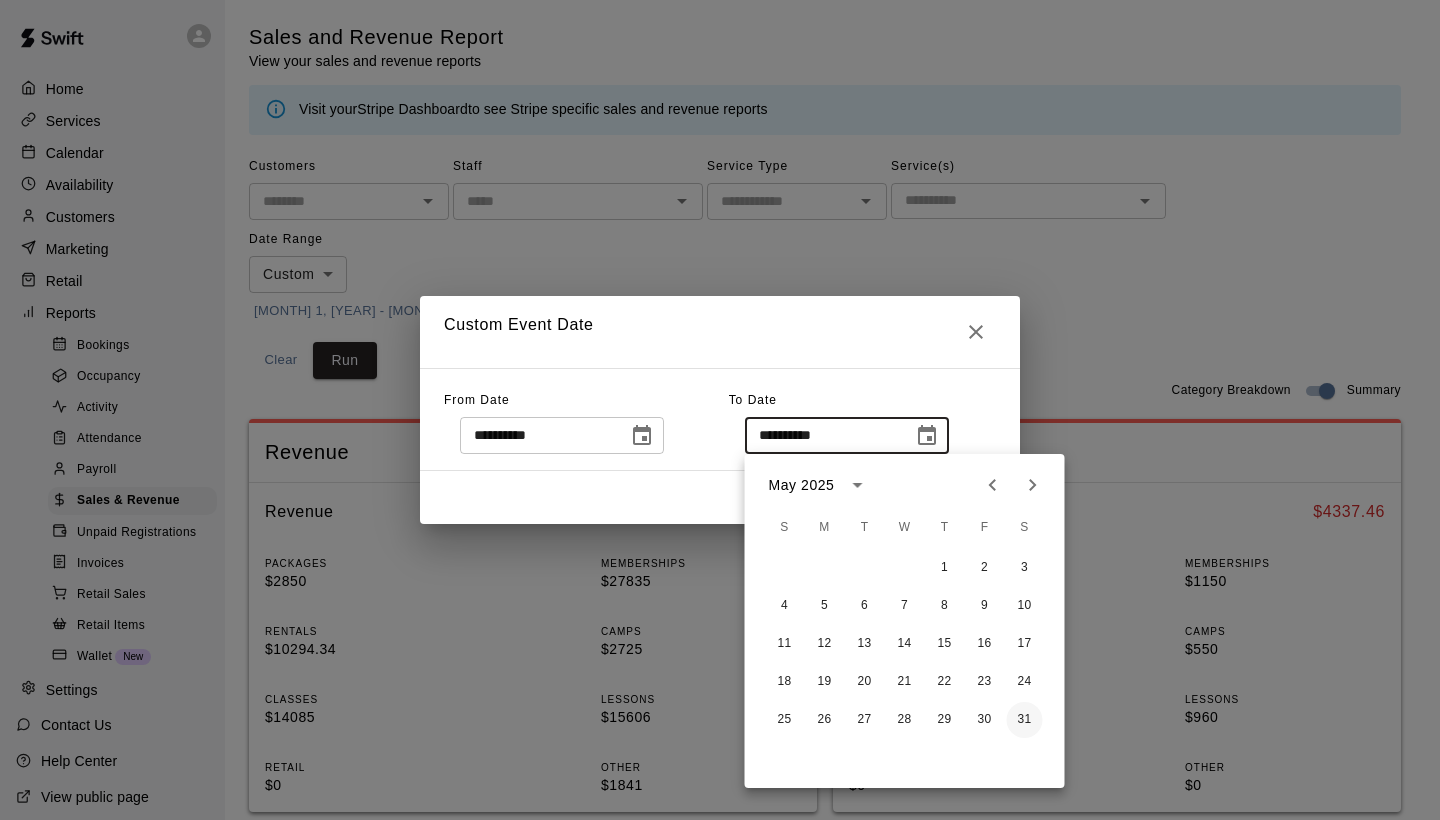 type on "**********" 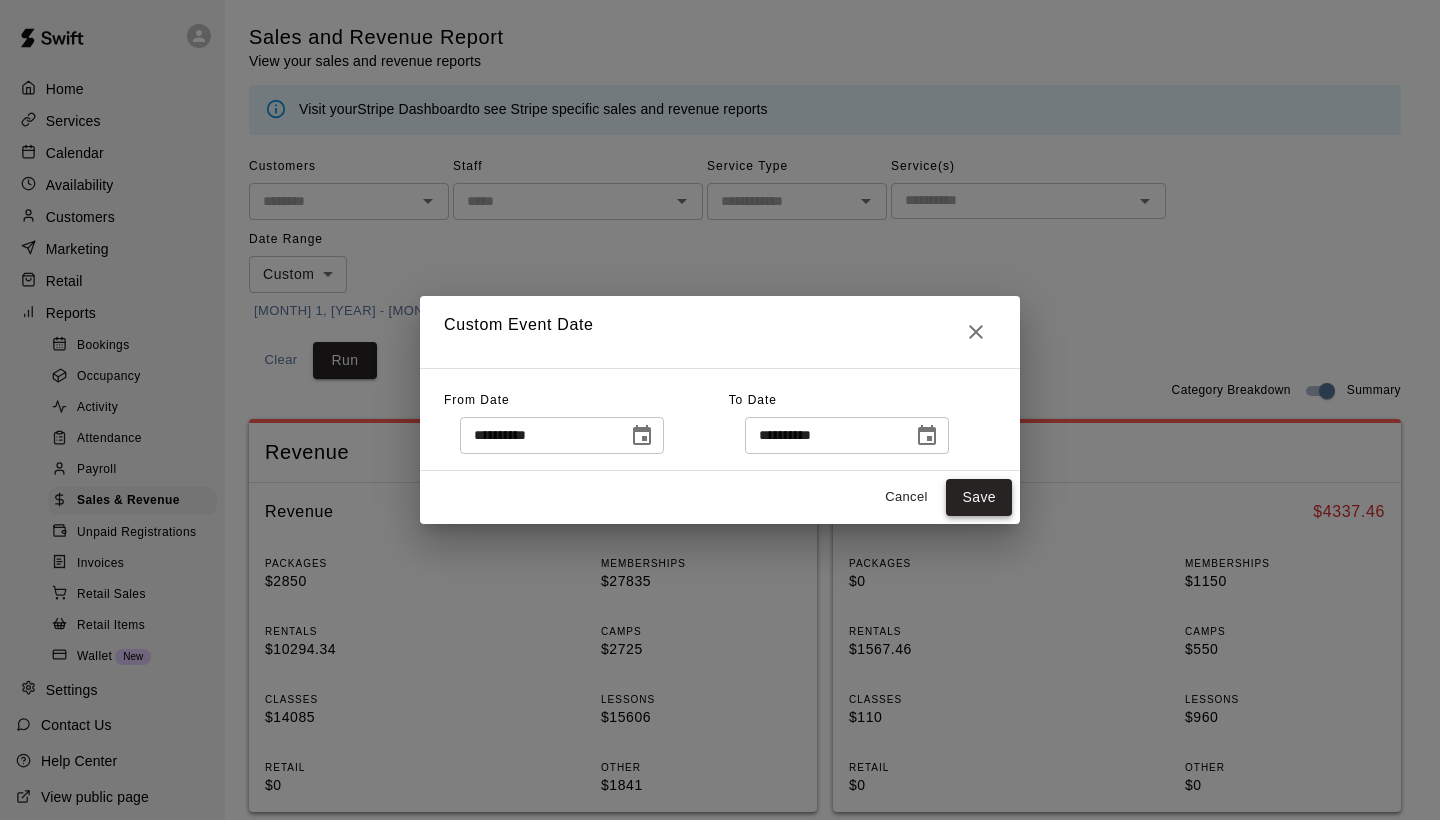 click on "Save" at bounding box center (979, 497) 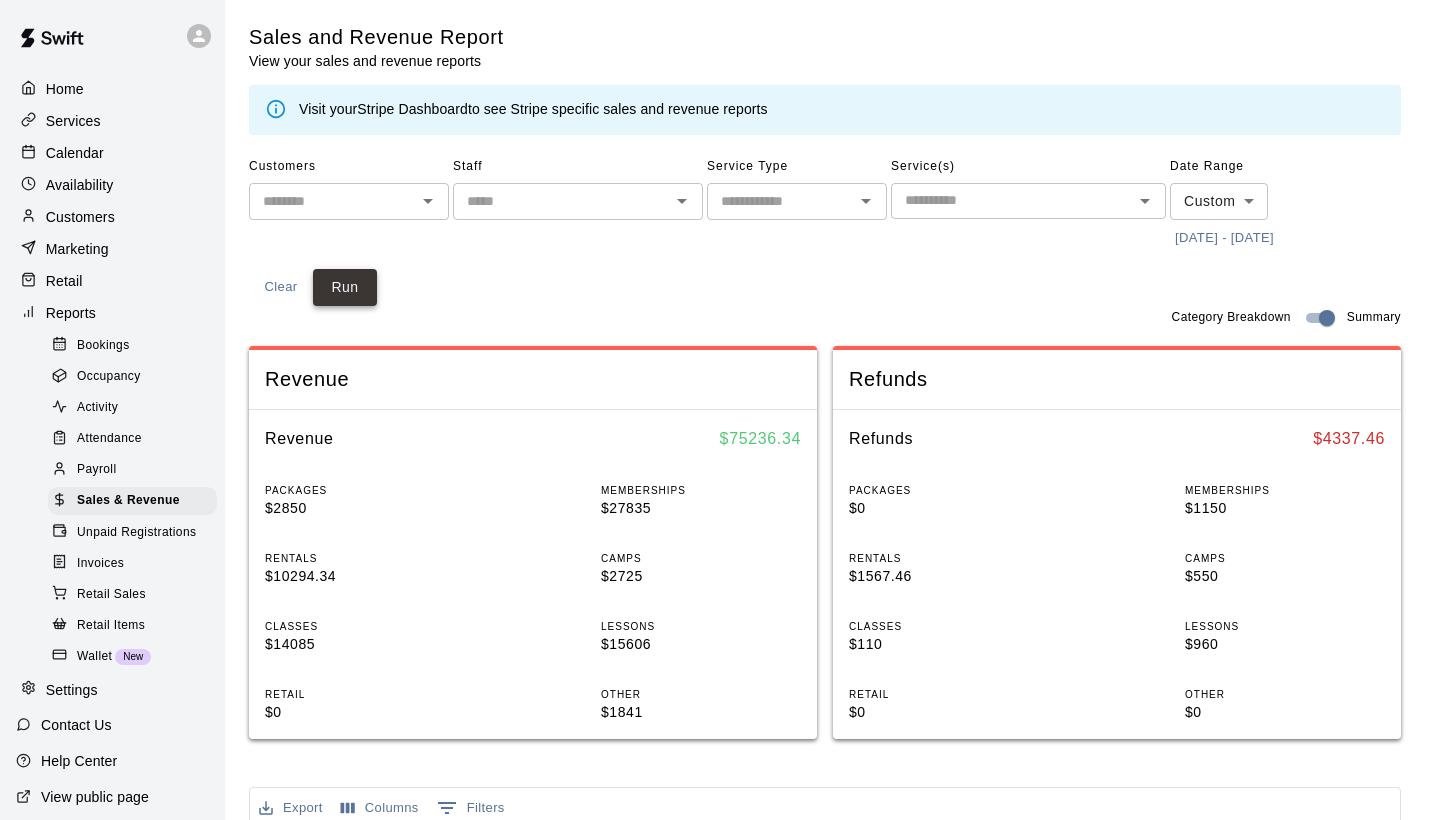 click on "Run" at bounding box center [345, 287] 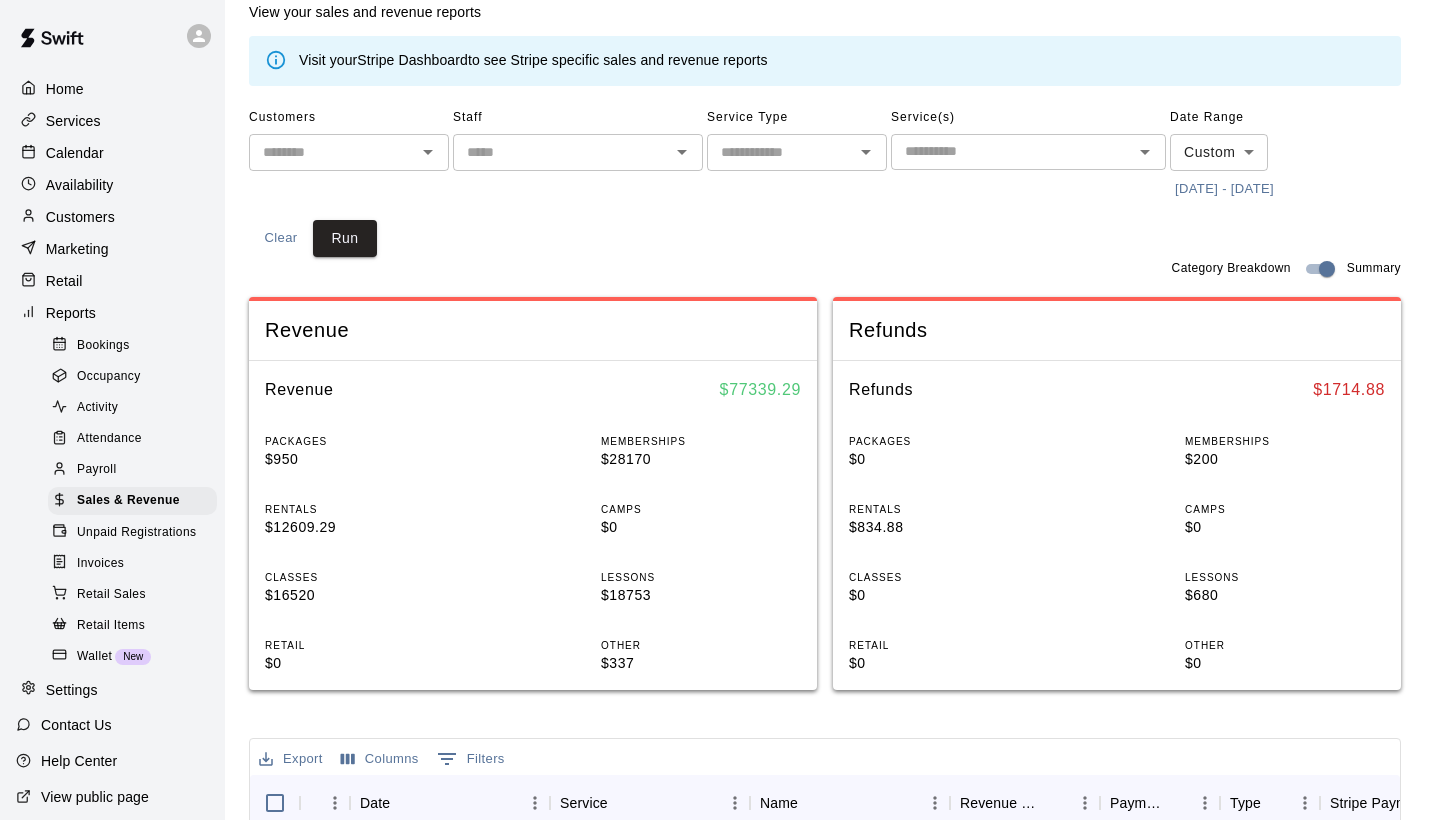 scroll, scrollTop: 33, scrollLeft: 0, axis: vertical 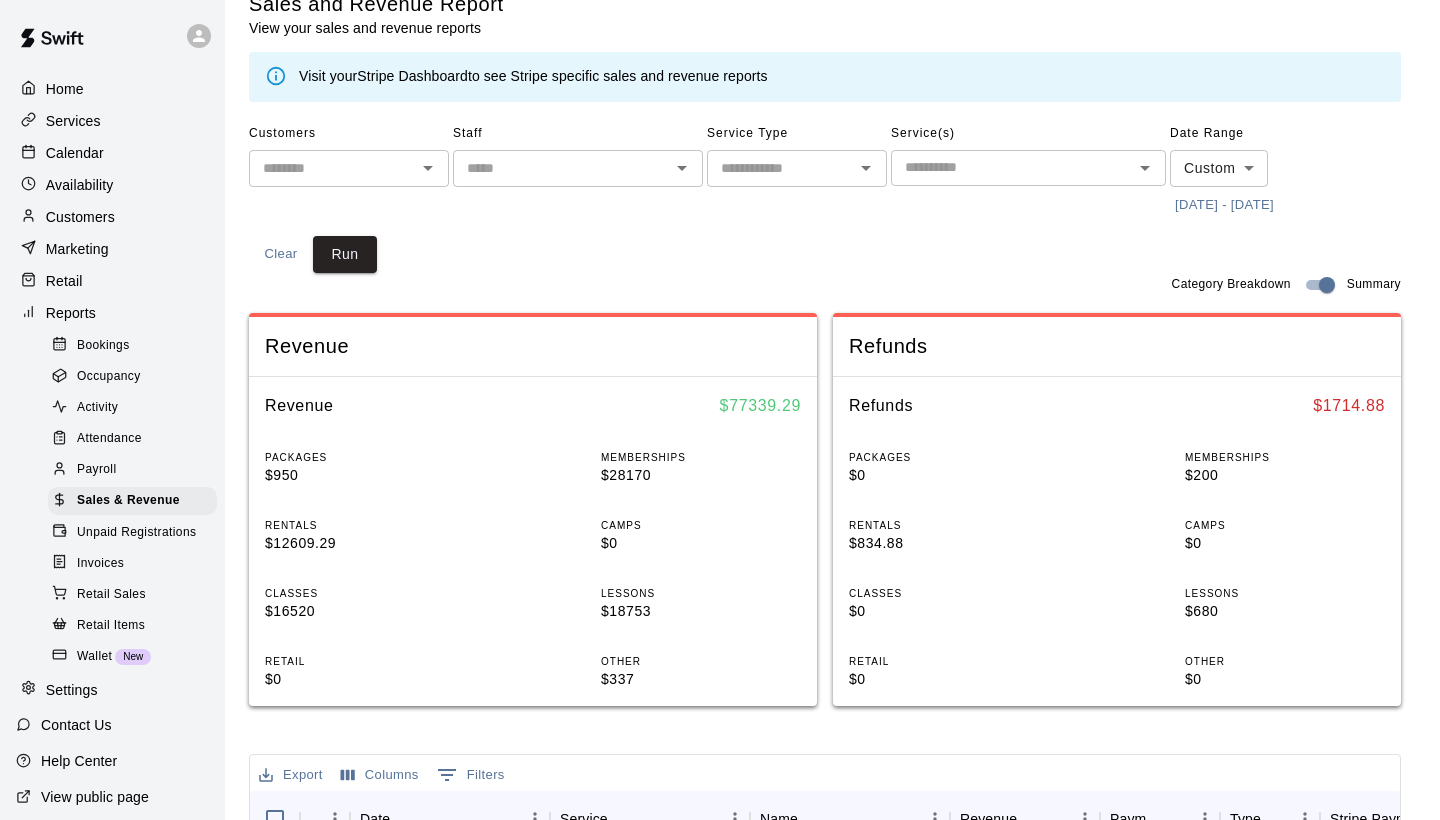 click on "[DATE] - [DATE]" at bounding box center (1224, 205) 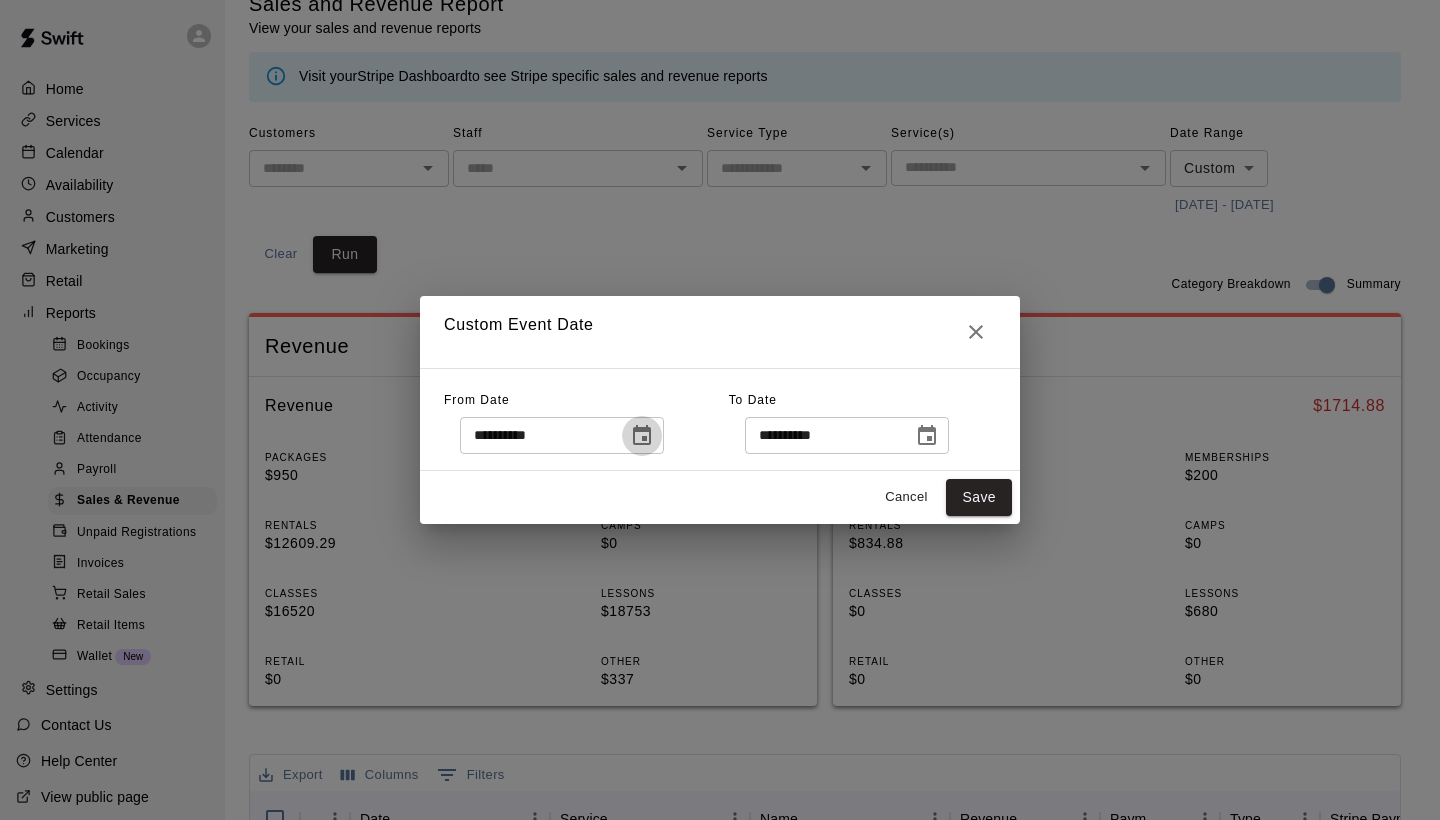 click at bounding box center (642, 436) 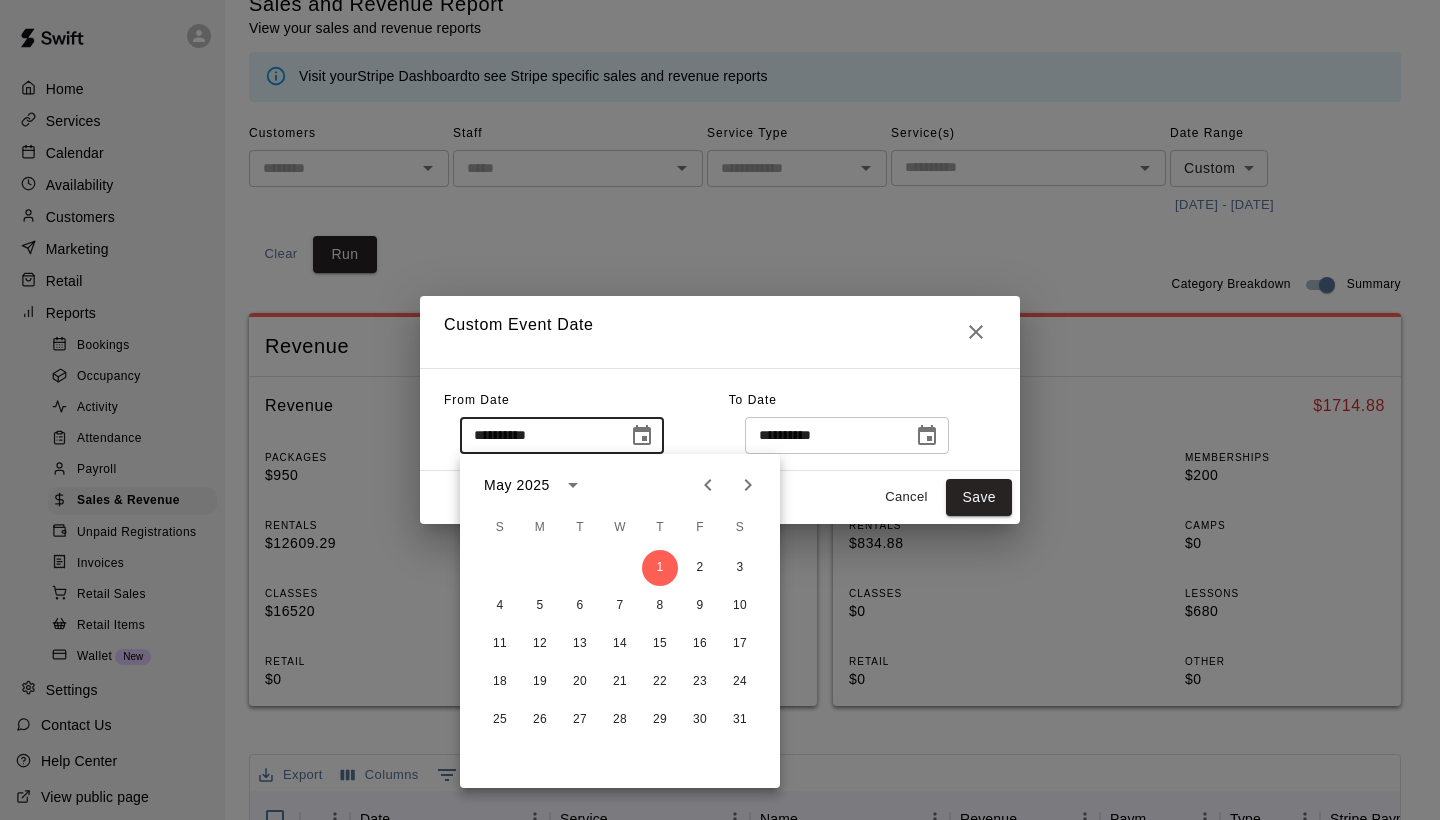 click at bounding box center [708, 485] 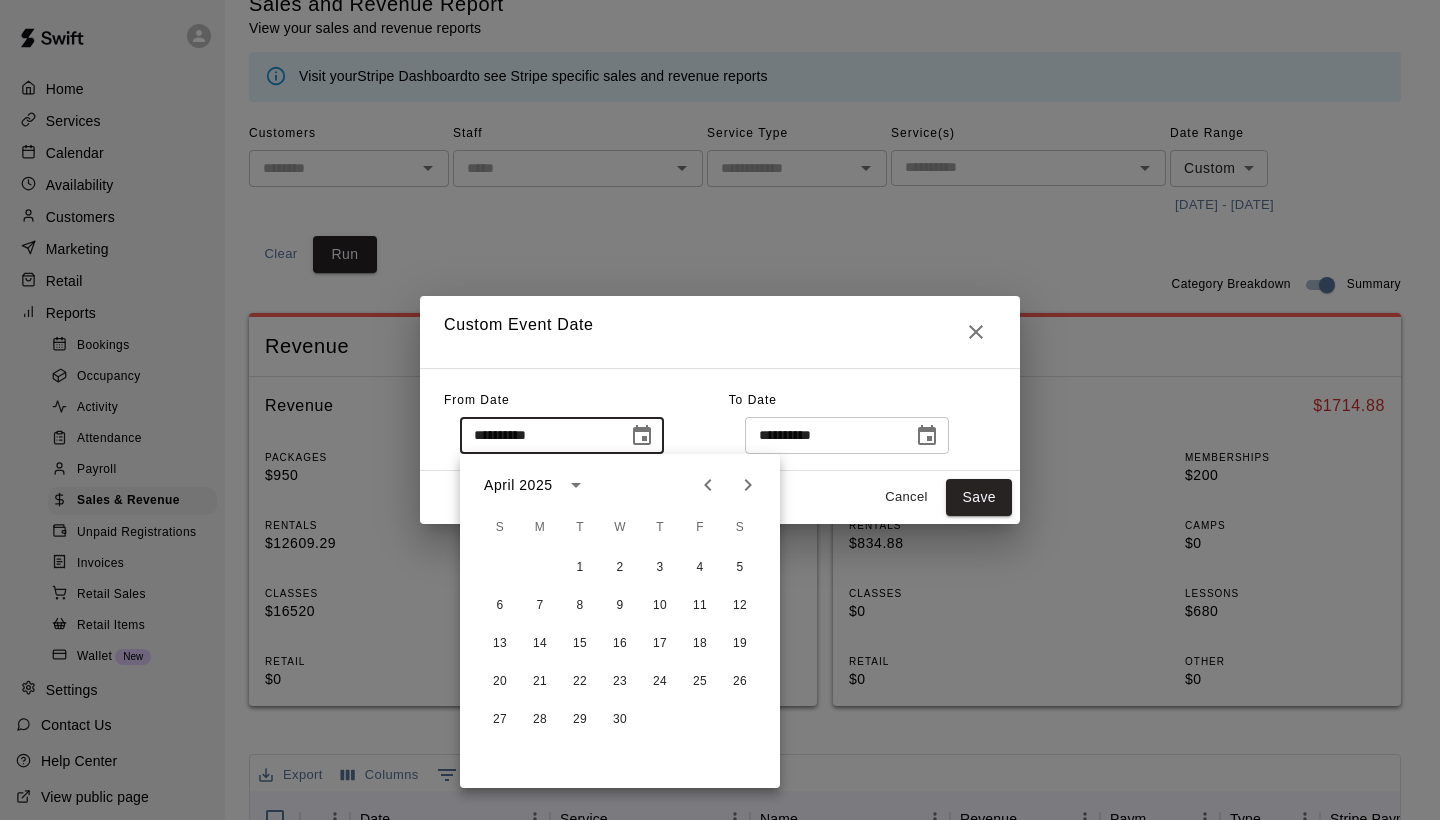 click at bounding box center (708, 485) 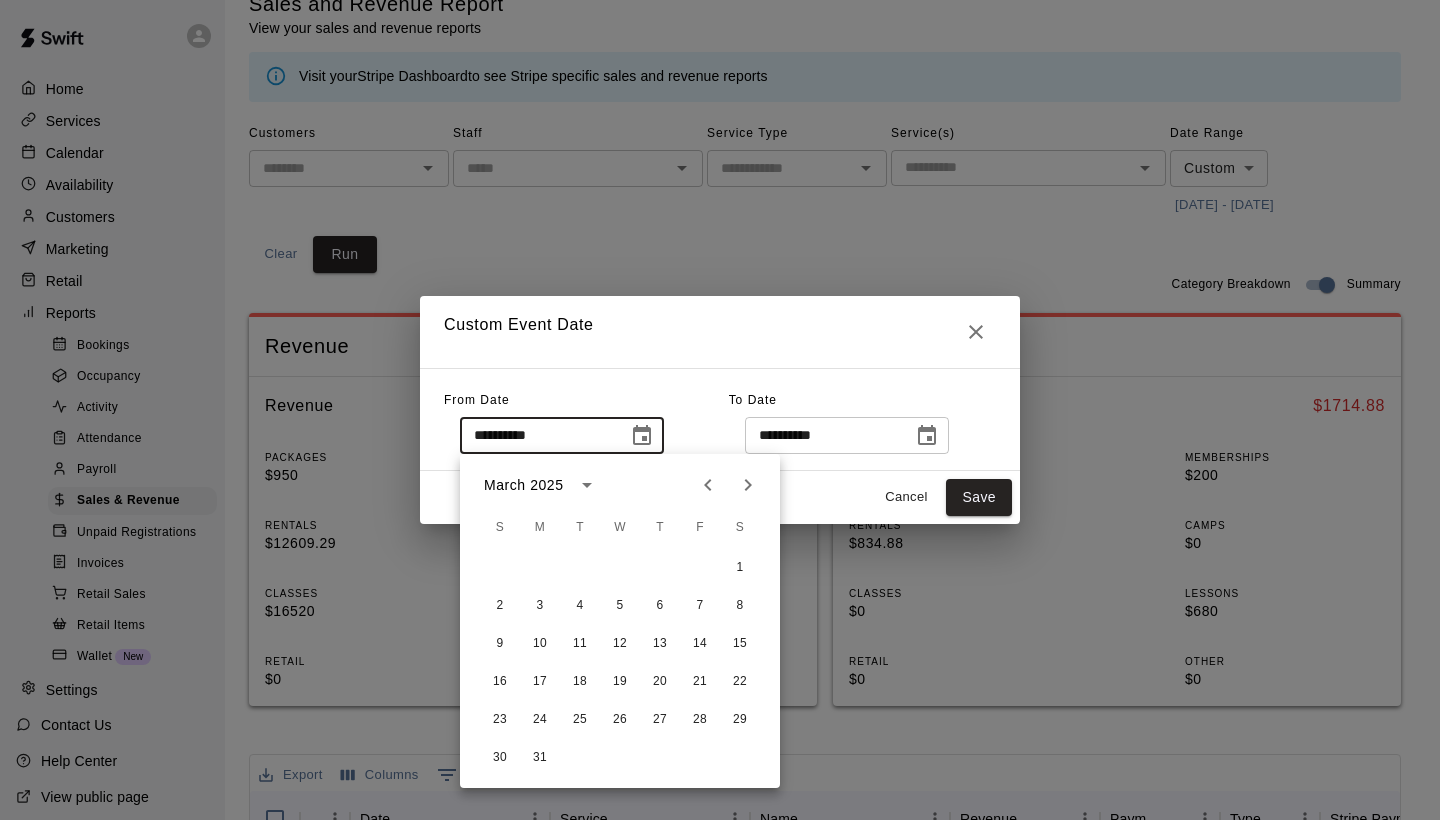 click at bounding box center [708, 485] 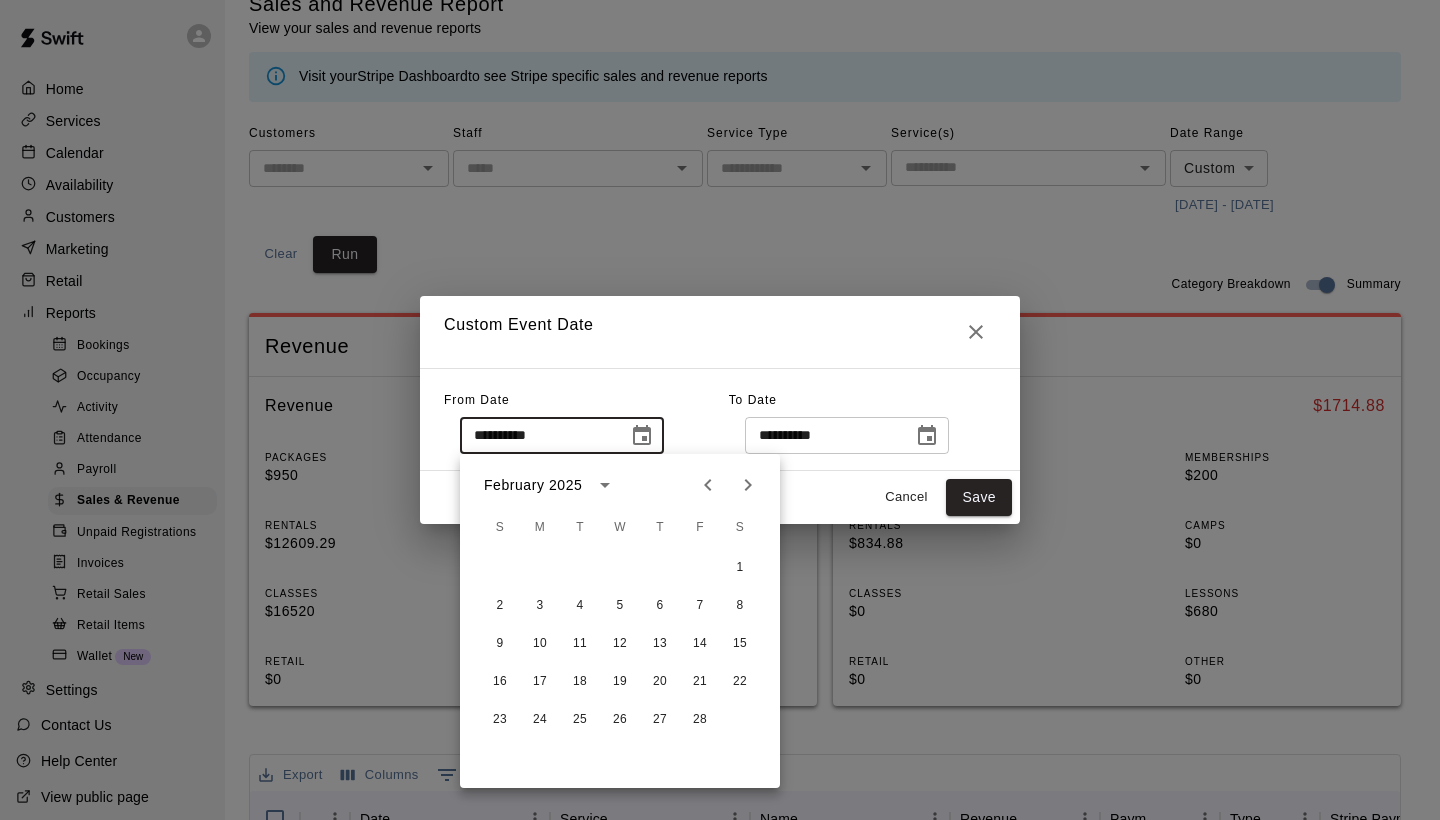 click 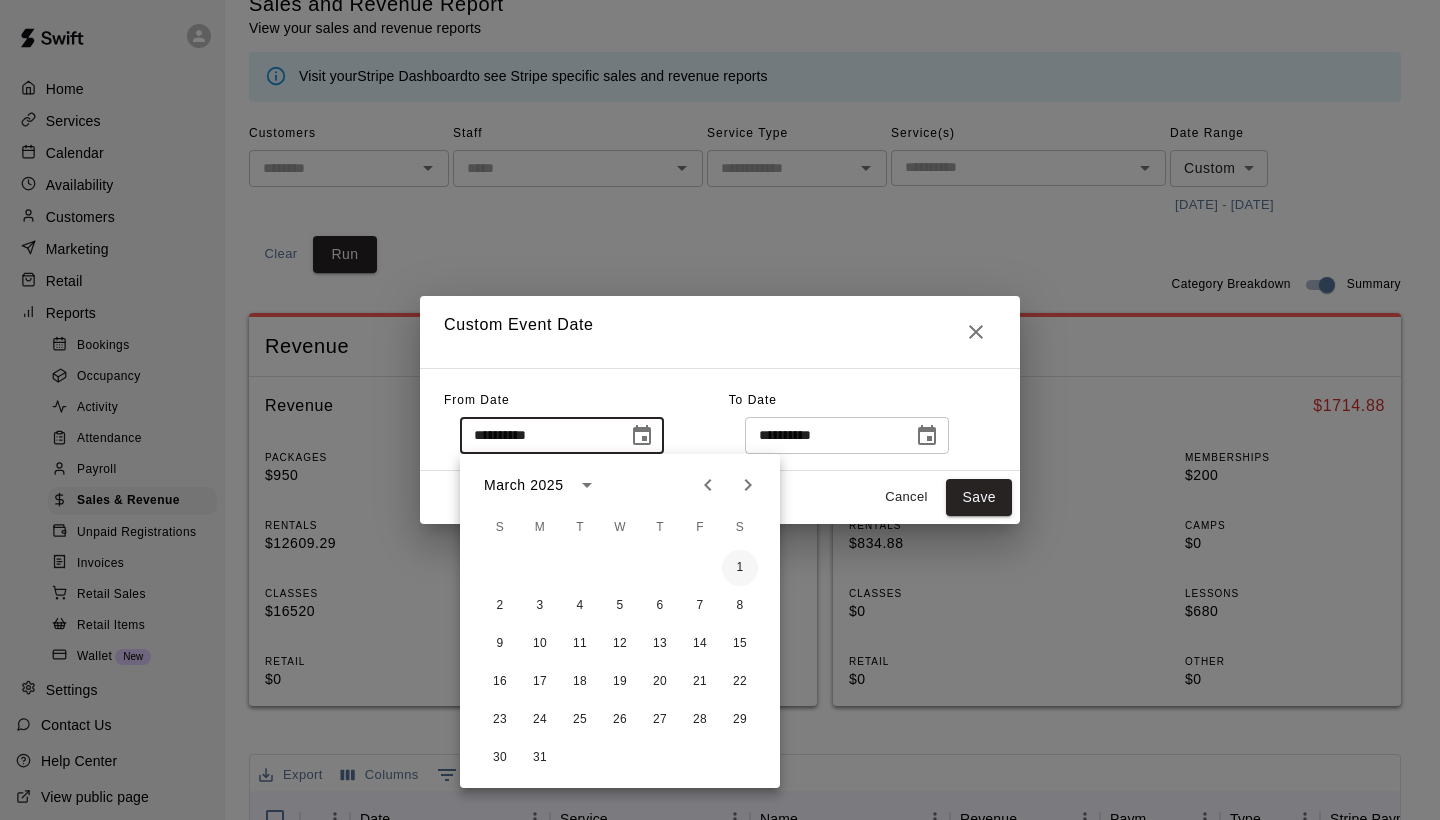 click on "1" at bounding box center [740, 568] 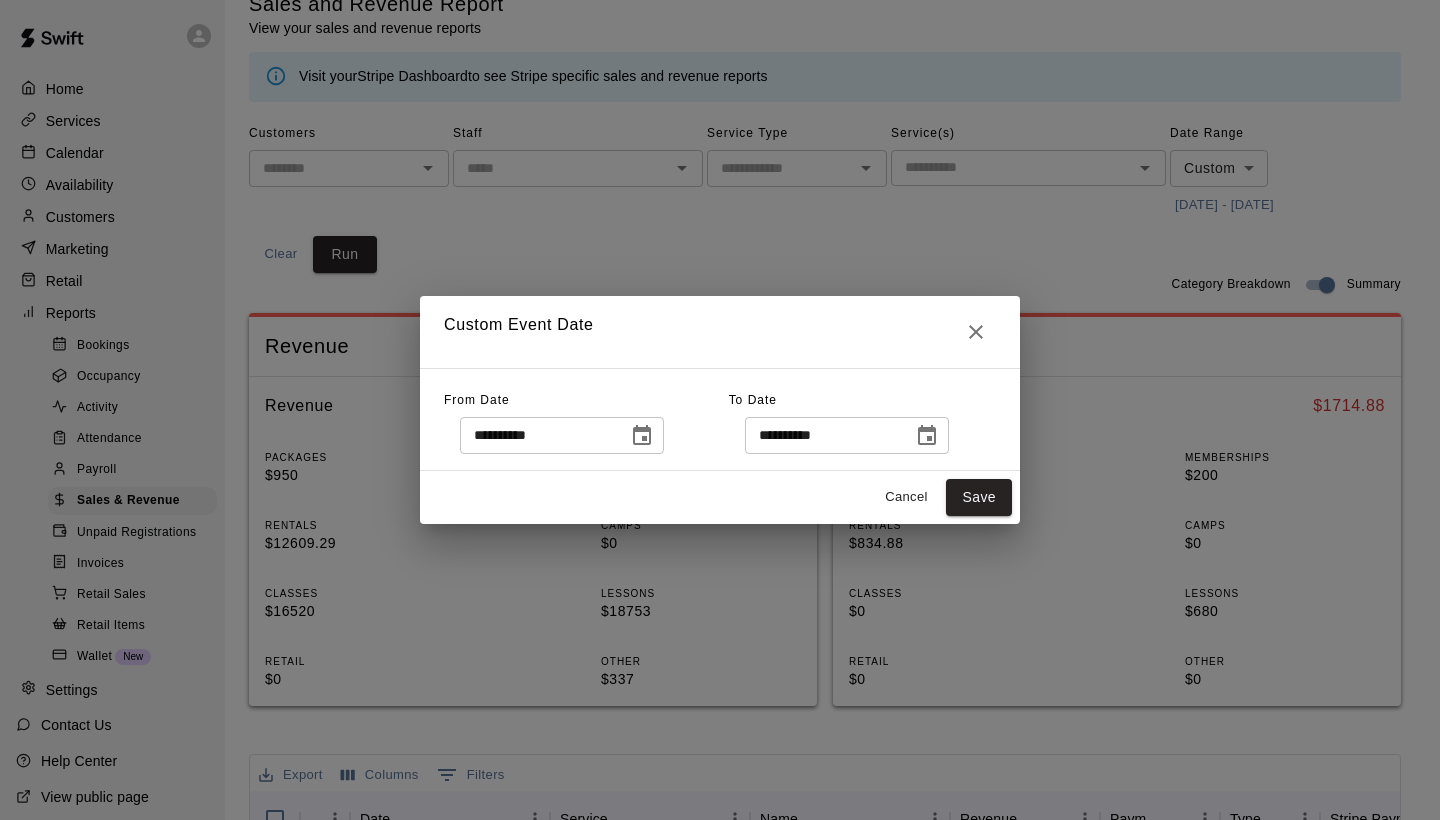 click 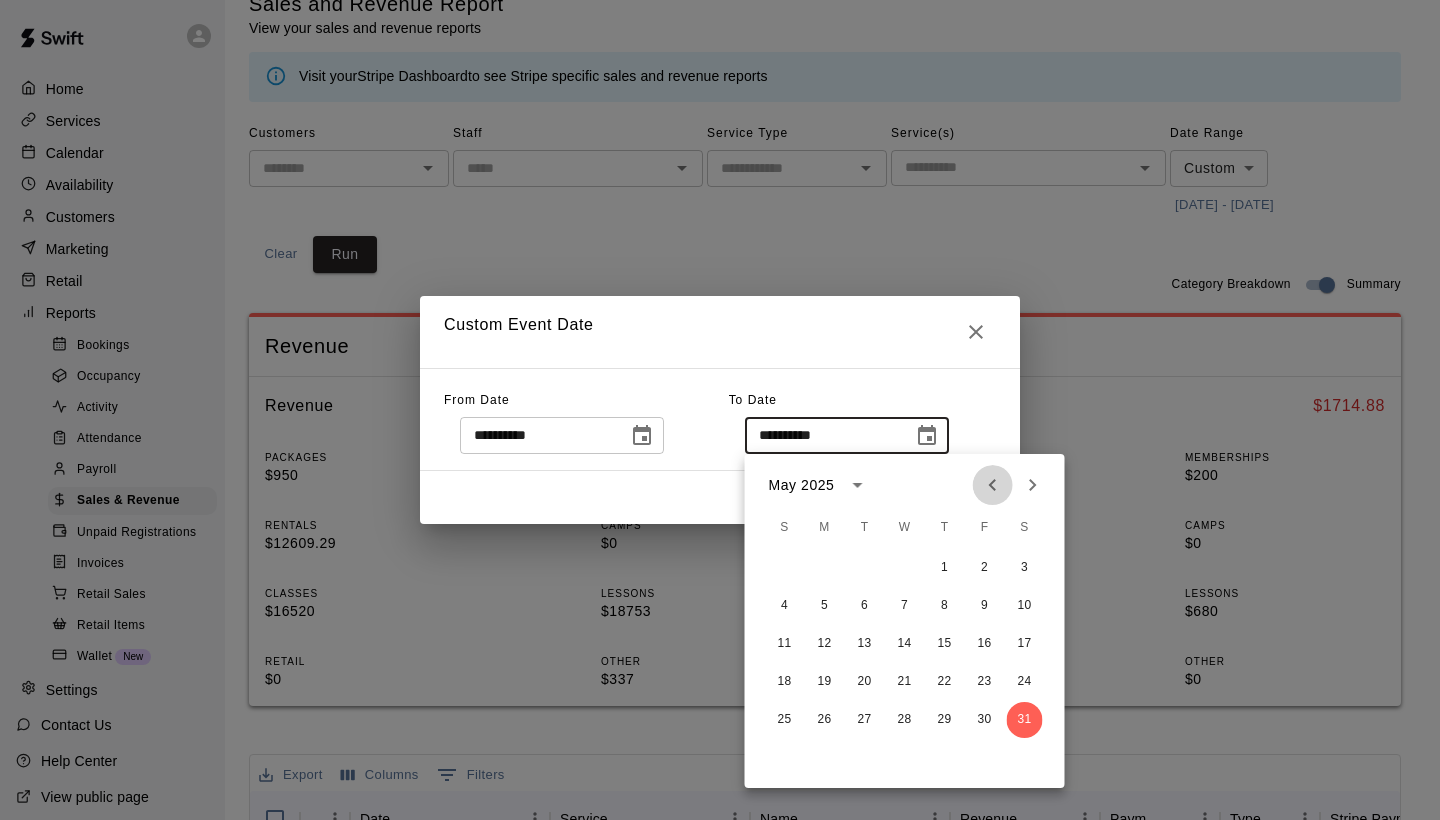 click 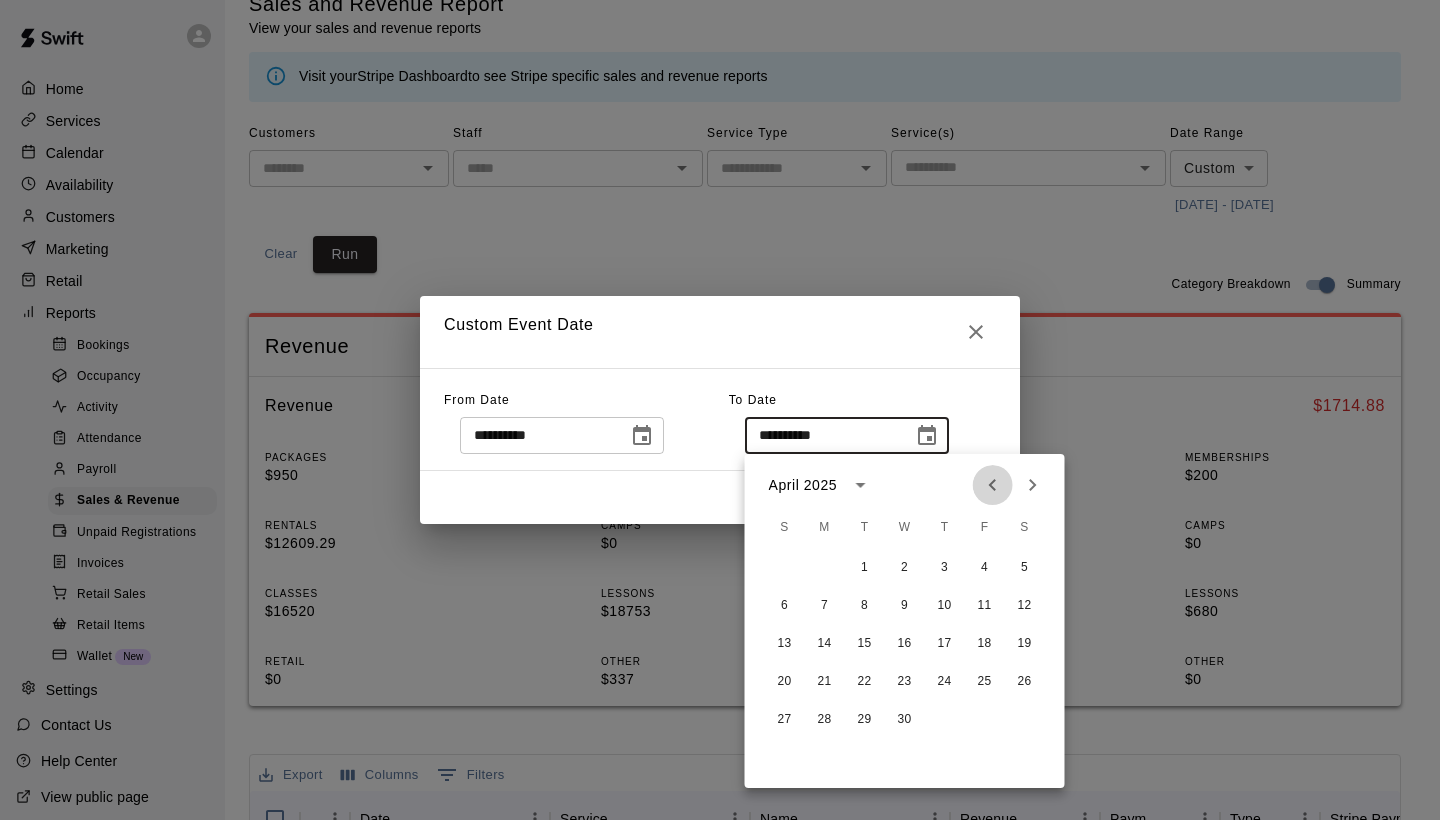 click at bounding box center (993, 485) 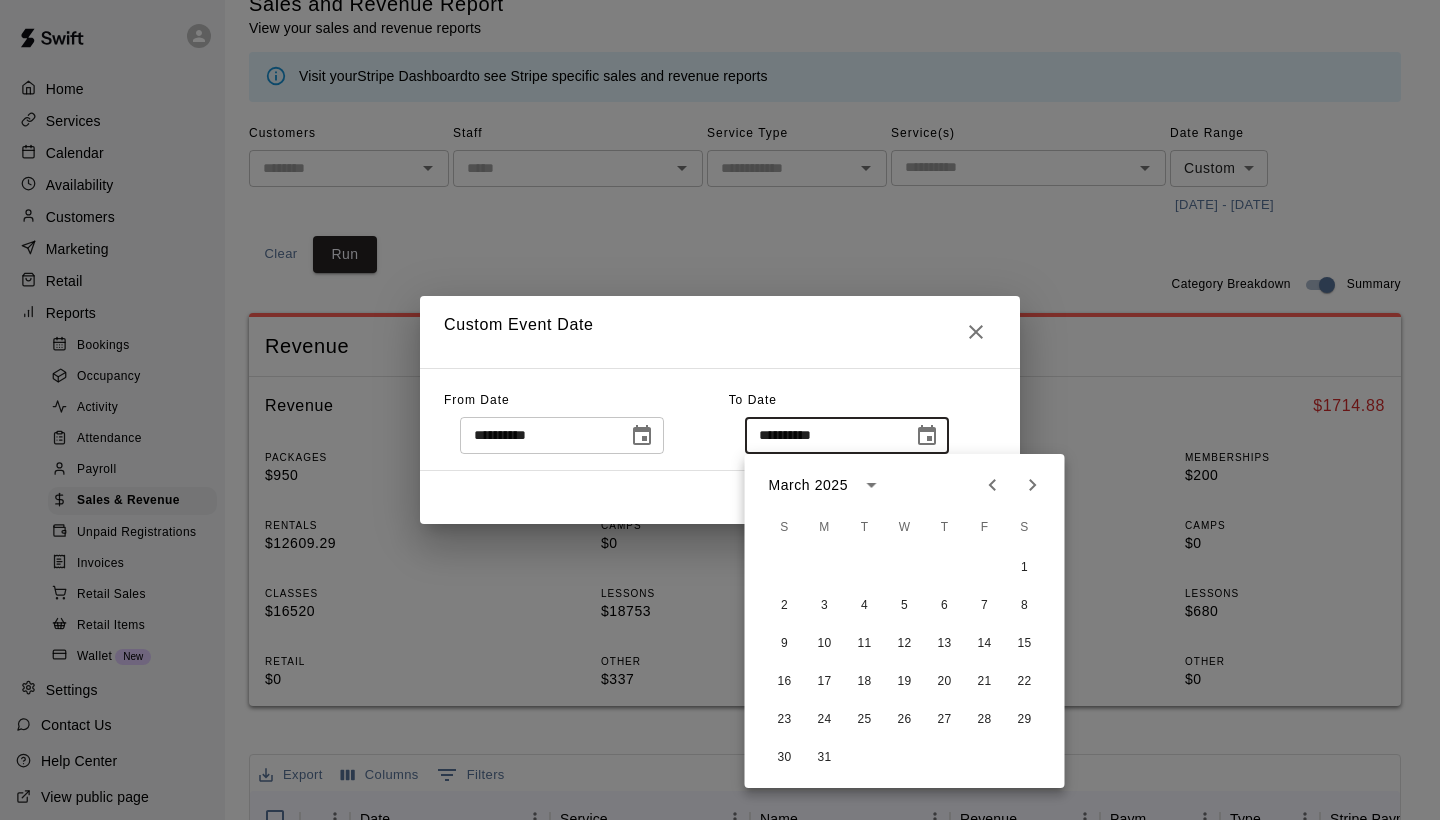 click at bounding box center [993, 485] 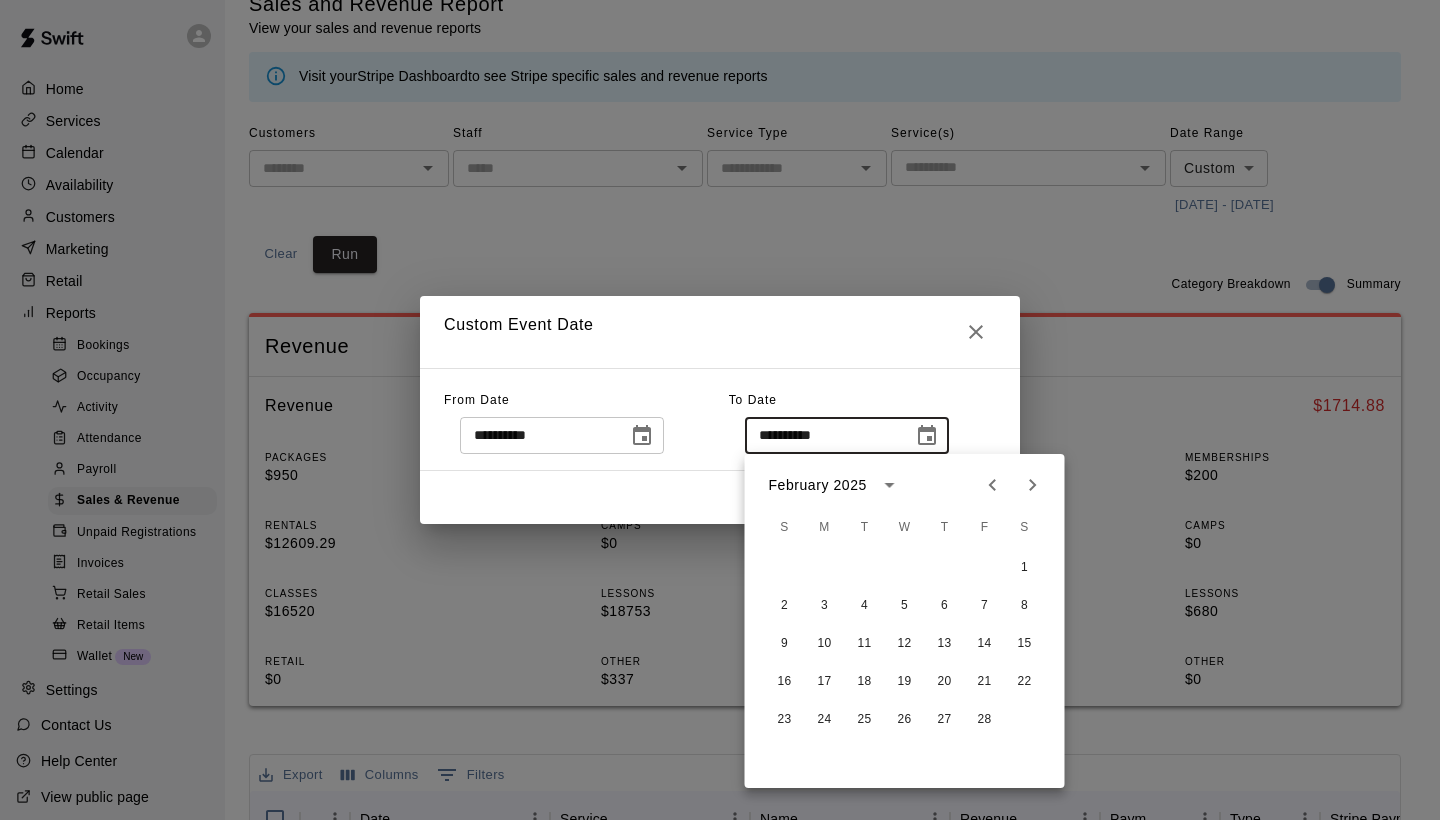 click 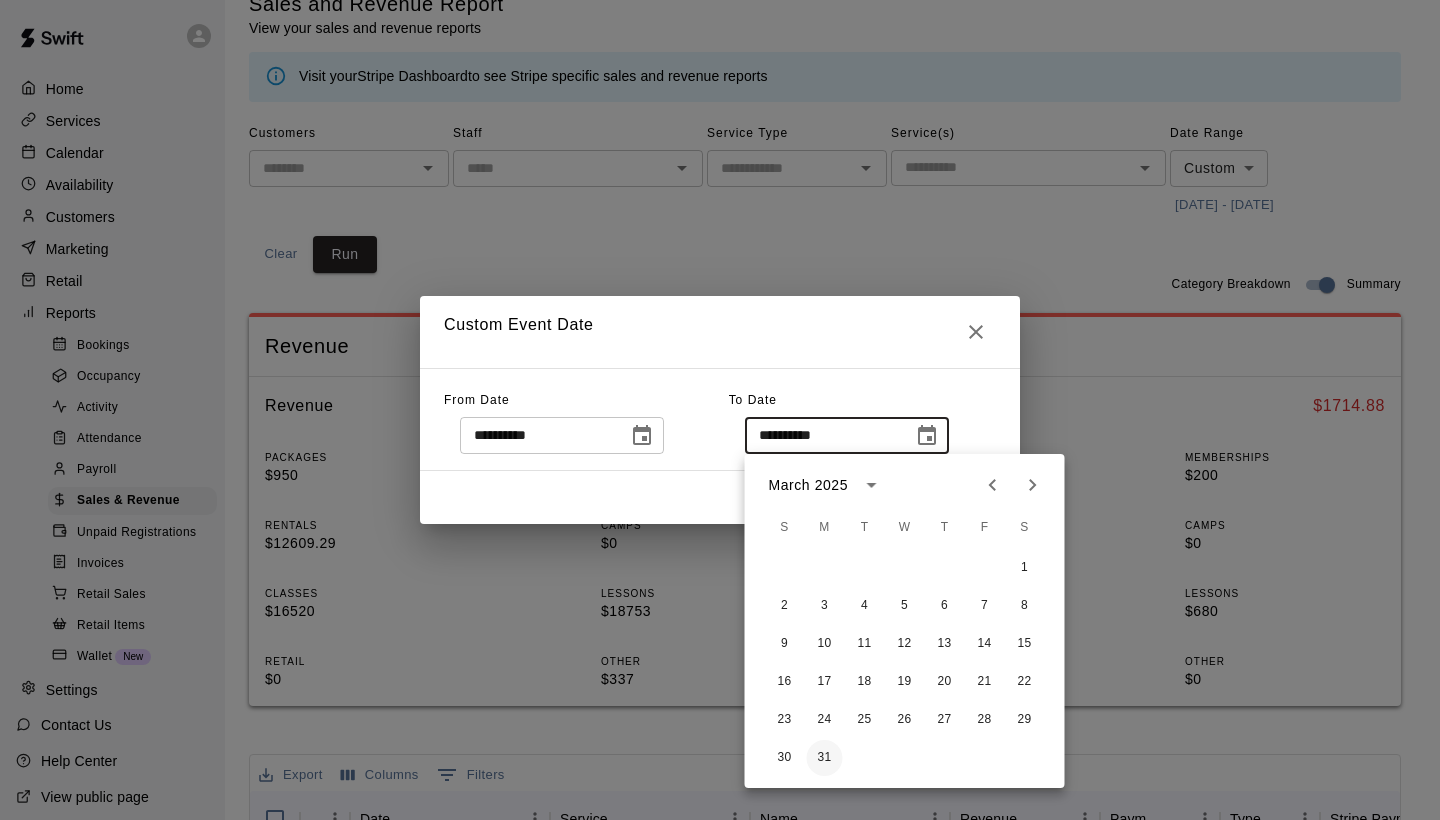 click on "31" at bounding box center (825, 758) 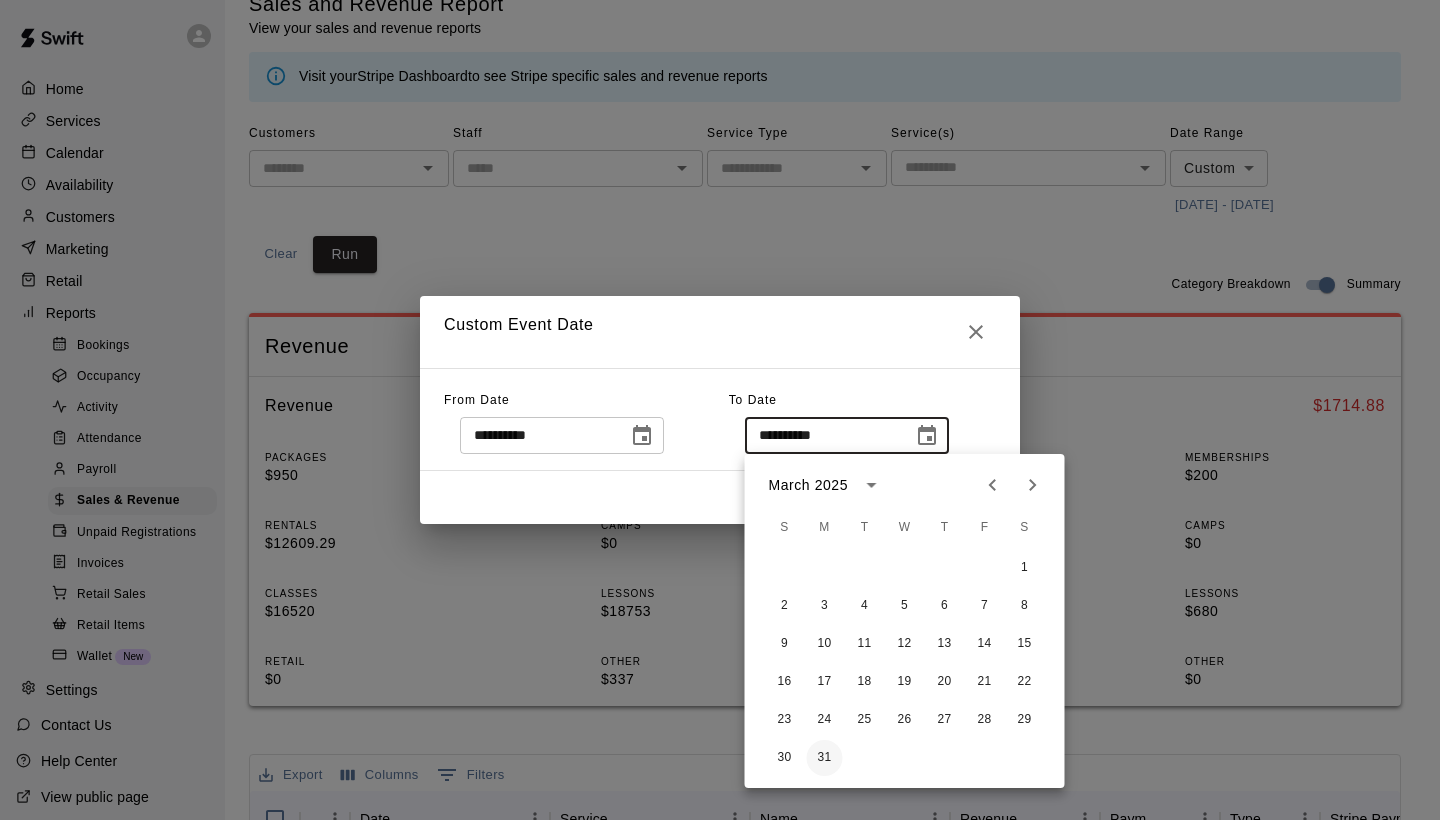 type on "**********" 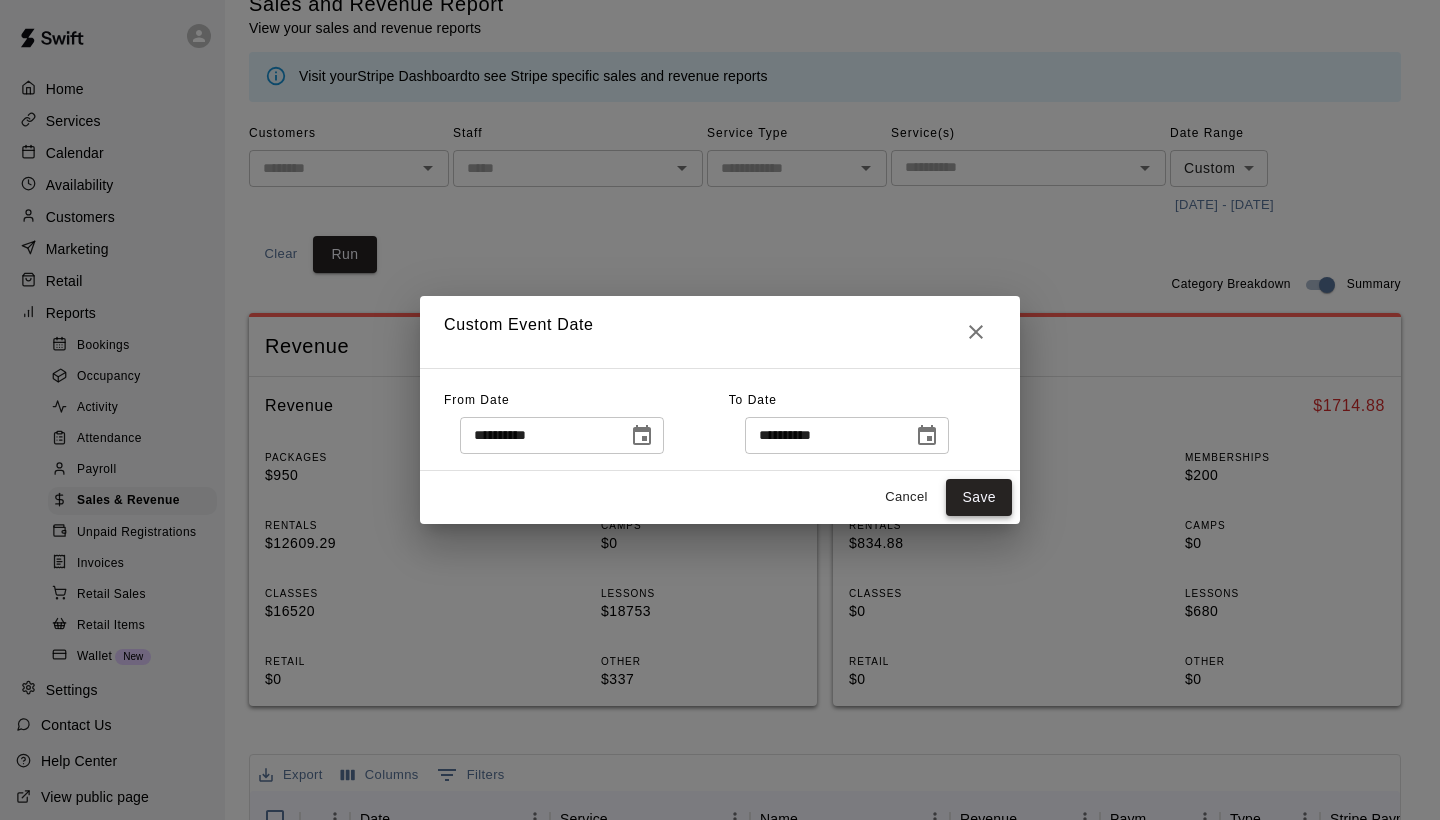 click on "Save" at bounding box center (979, 497) 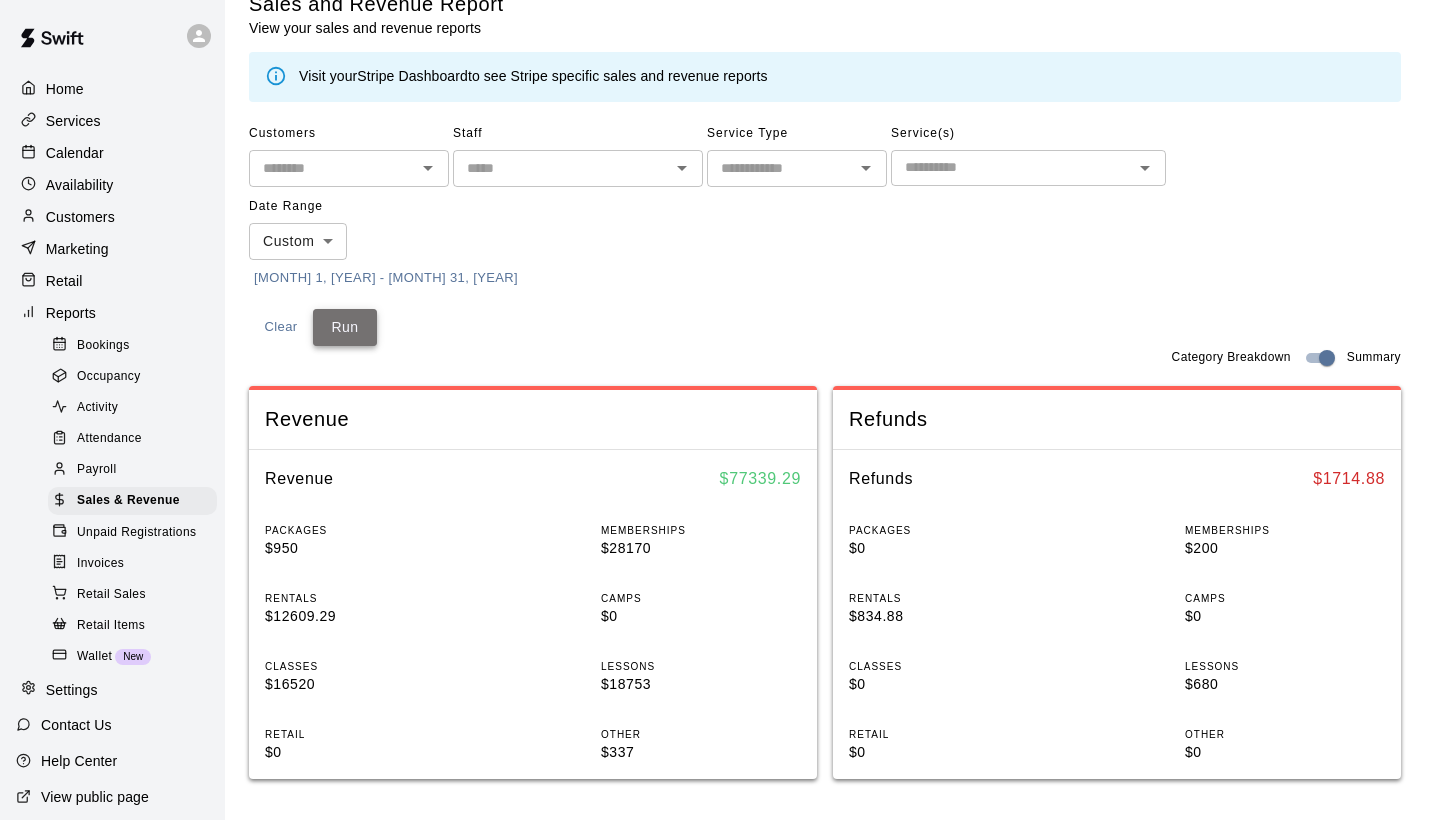 click on "Run" at bounding box center (345, 327) 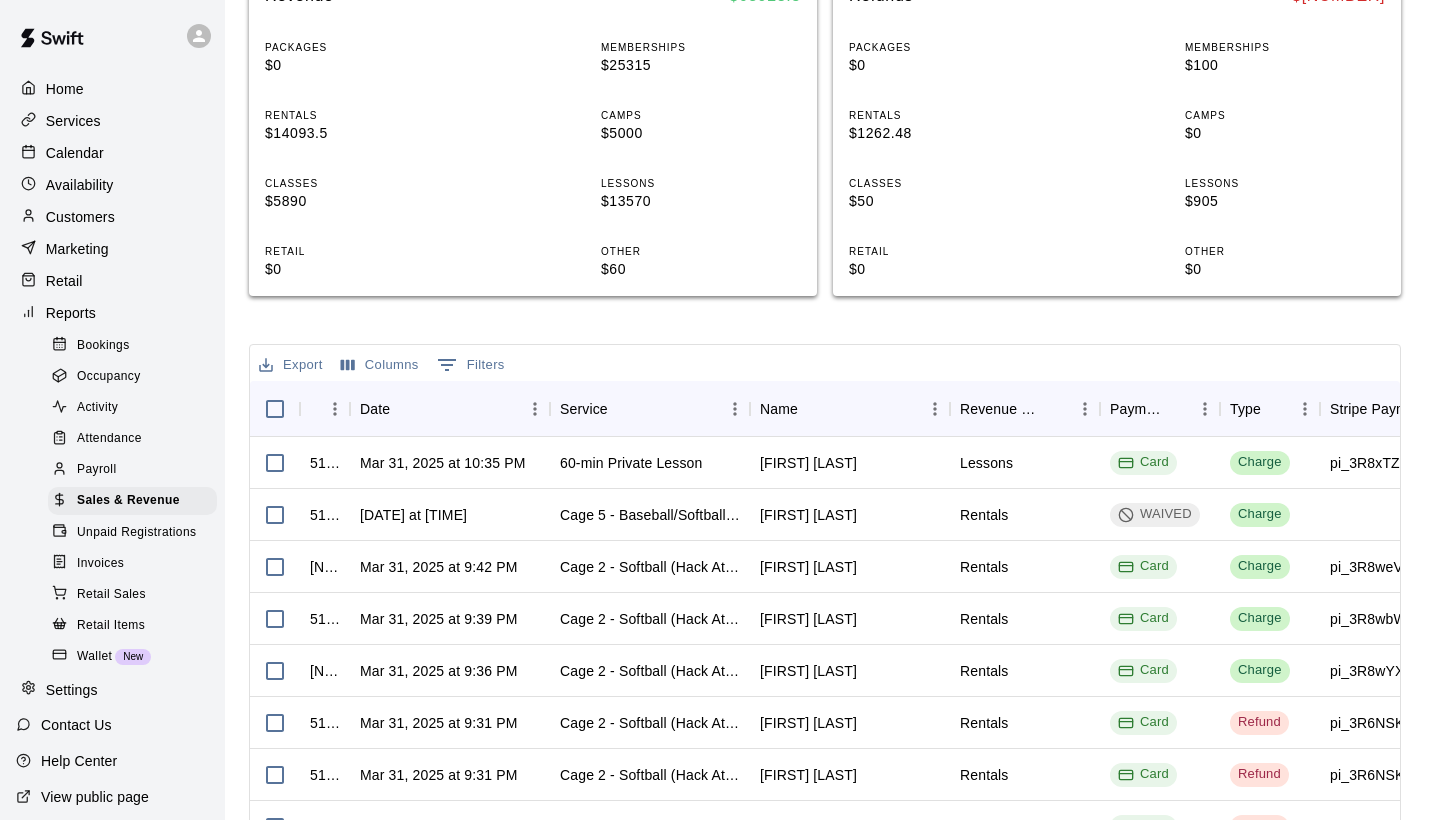 scroll, scrollTop: 520, scrollLeft: 0, axis: vertical 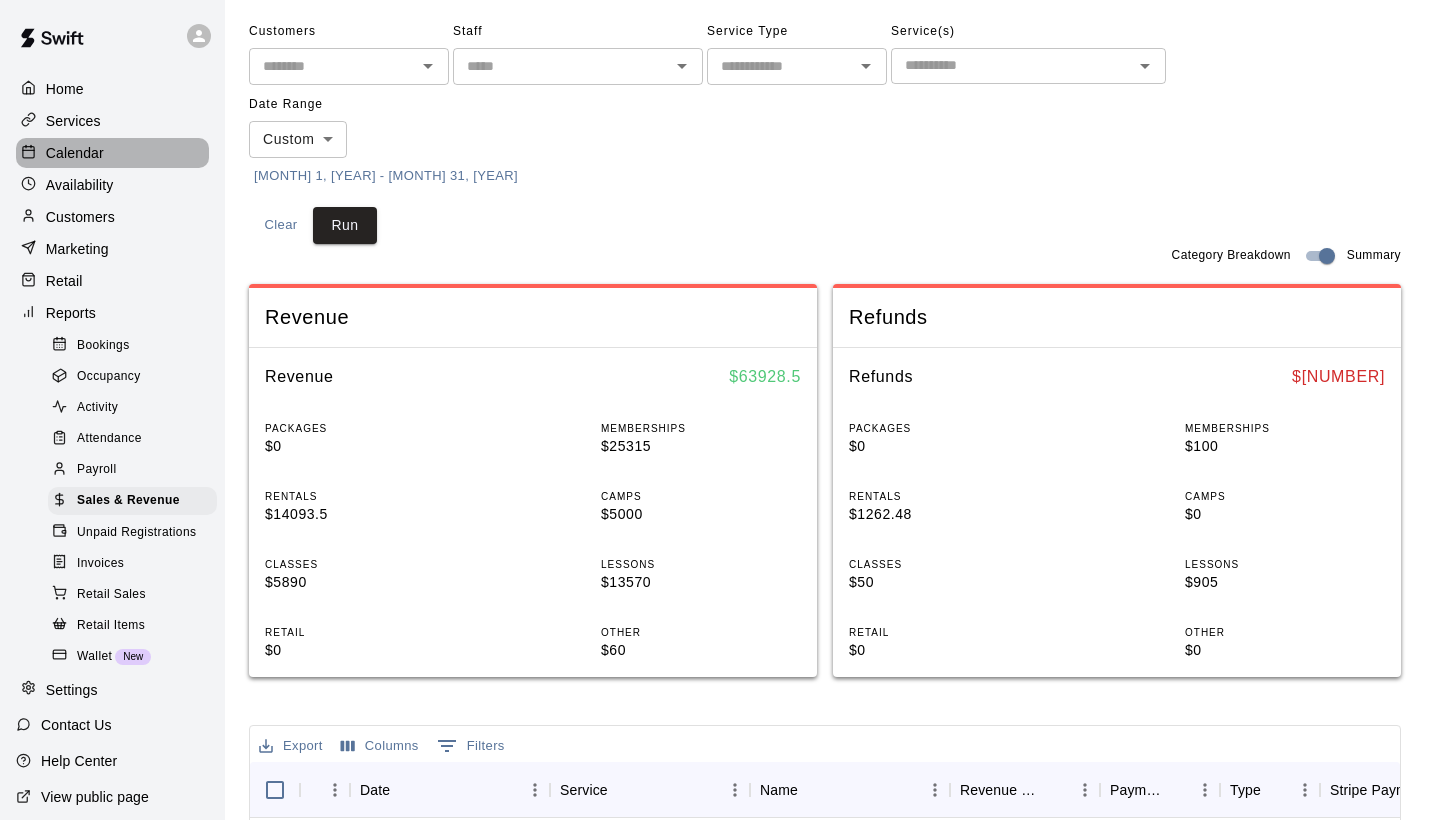 click on "Calendar" at bounding box center [112, 153] 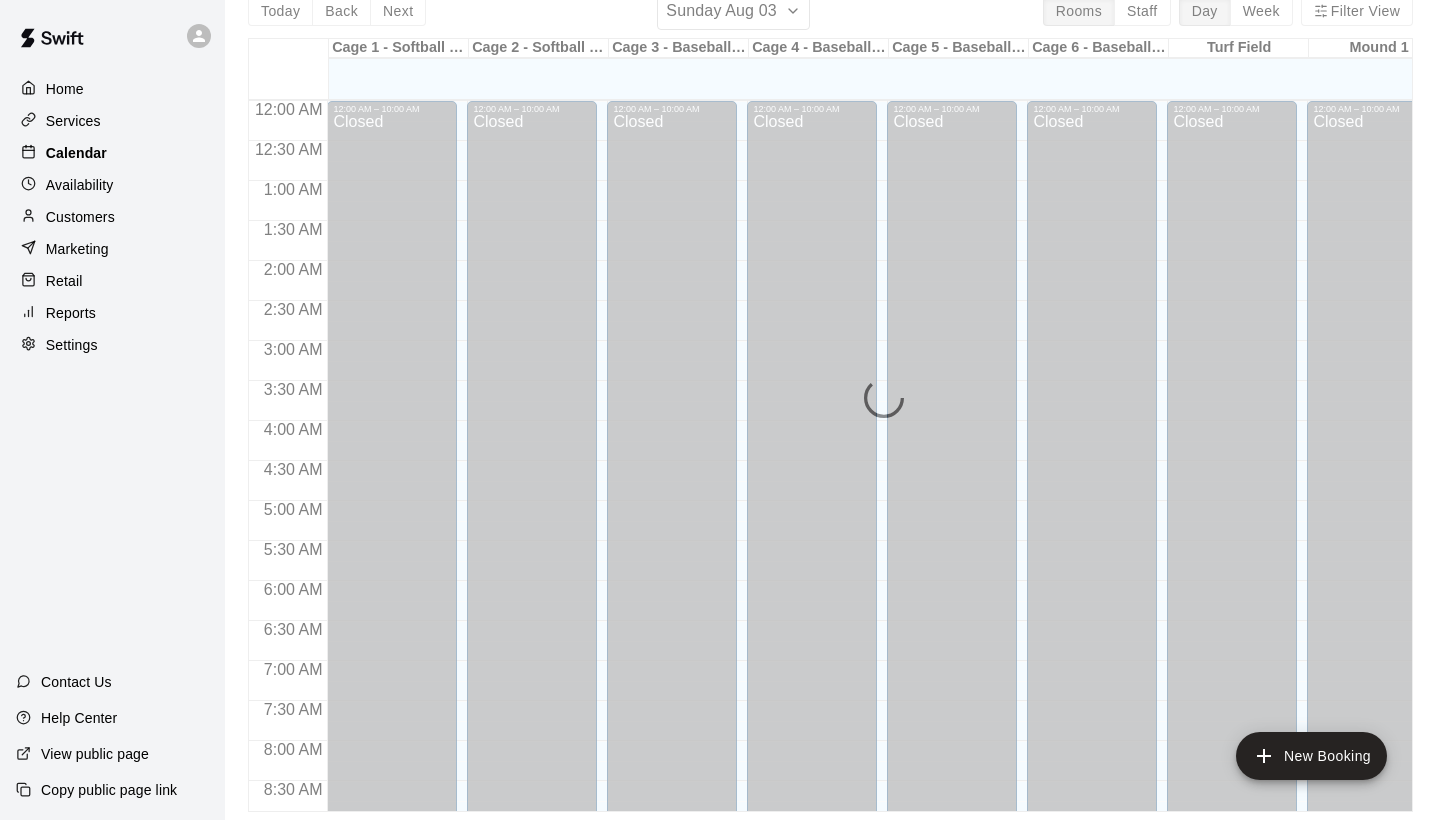 scroll, scrollTop: 0, scrollLeft: 0, axis: both 